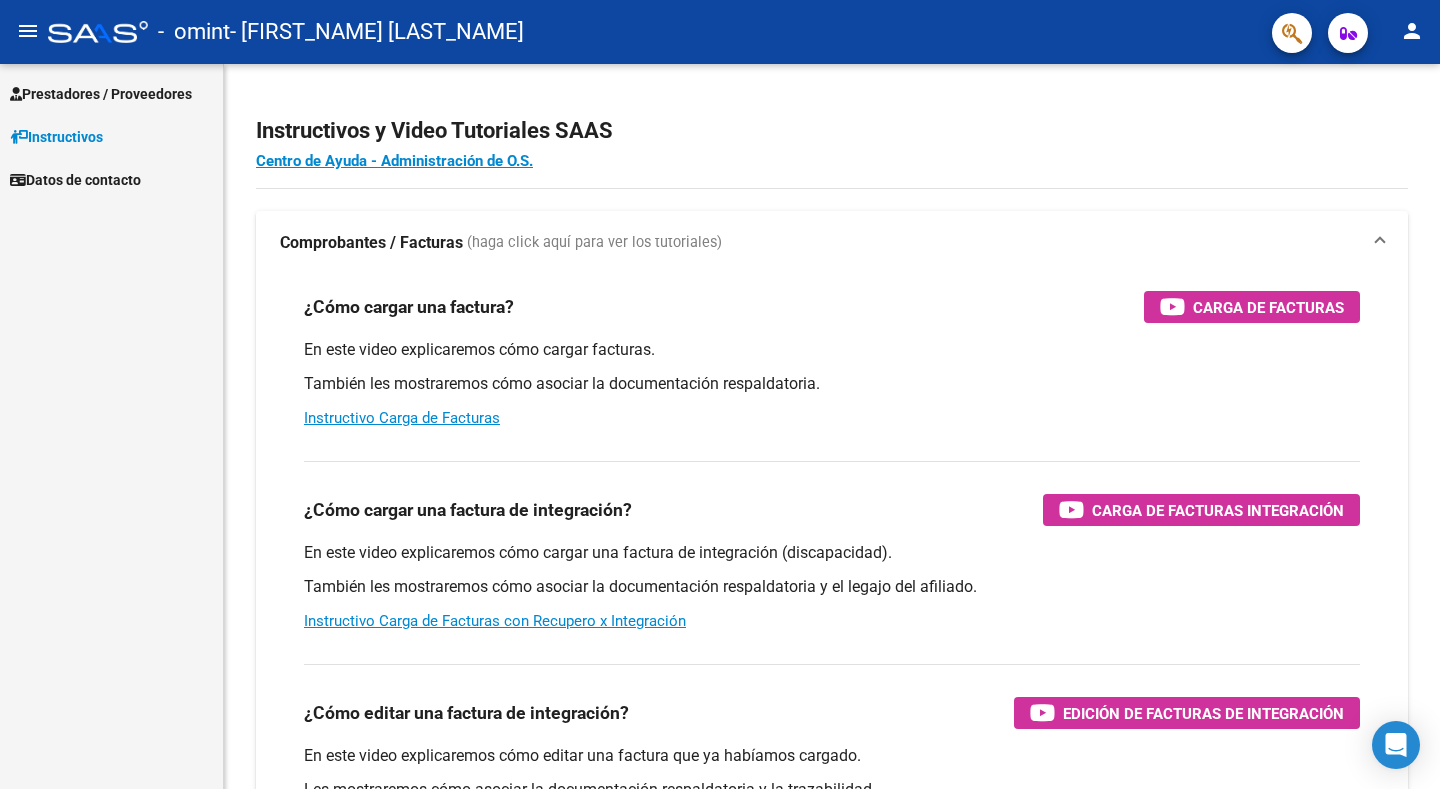 scroll, scrollTop: 0, scrollLeft: 0, axis: both 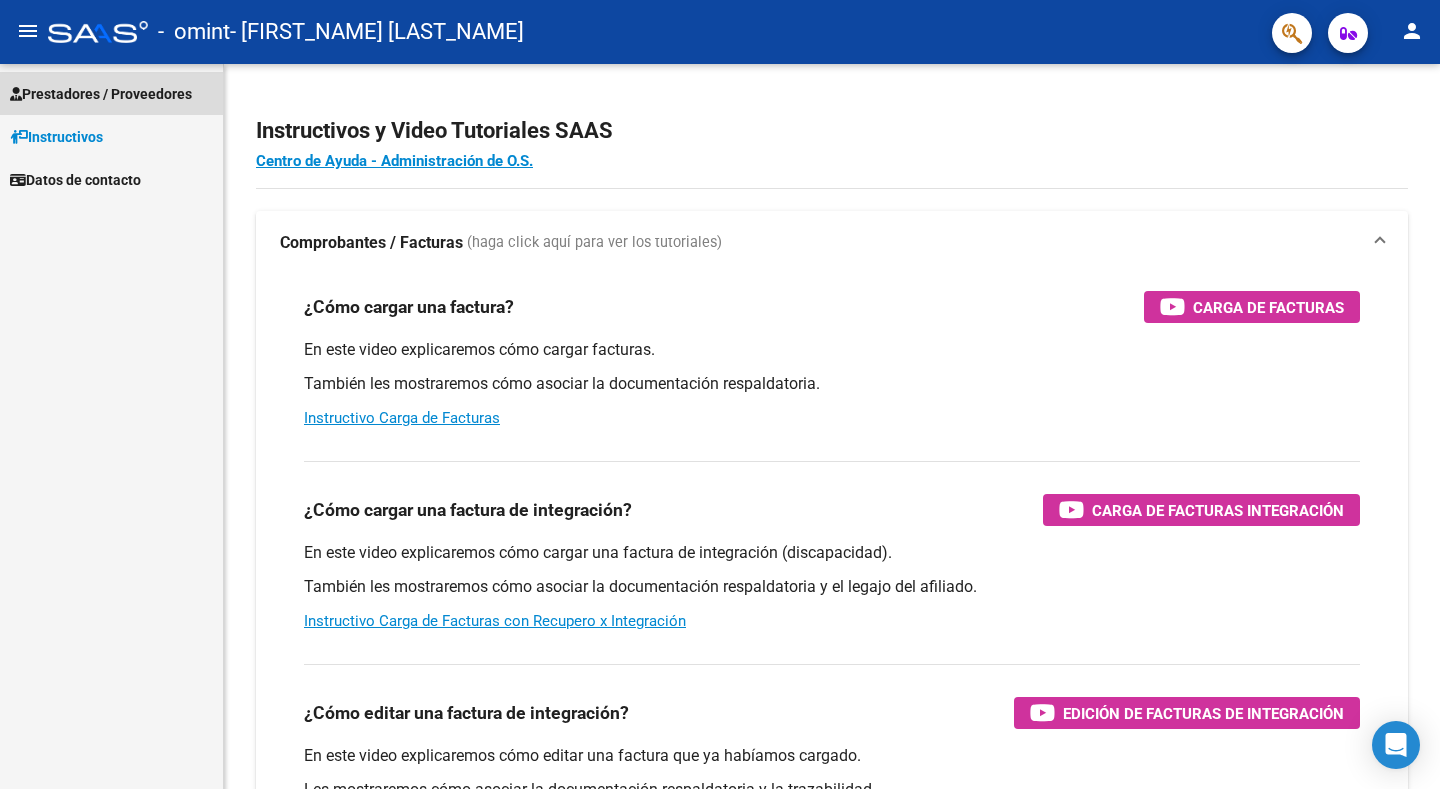 click on "Prestadores / Proveedores" at bounding box center (111, 93) 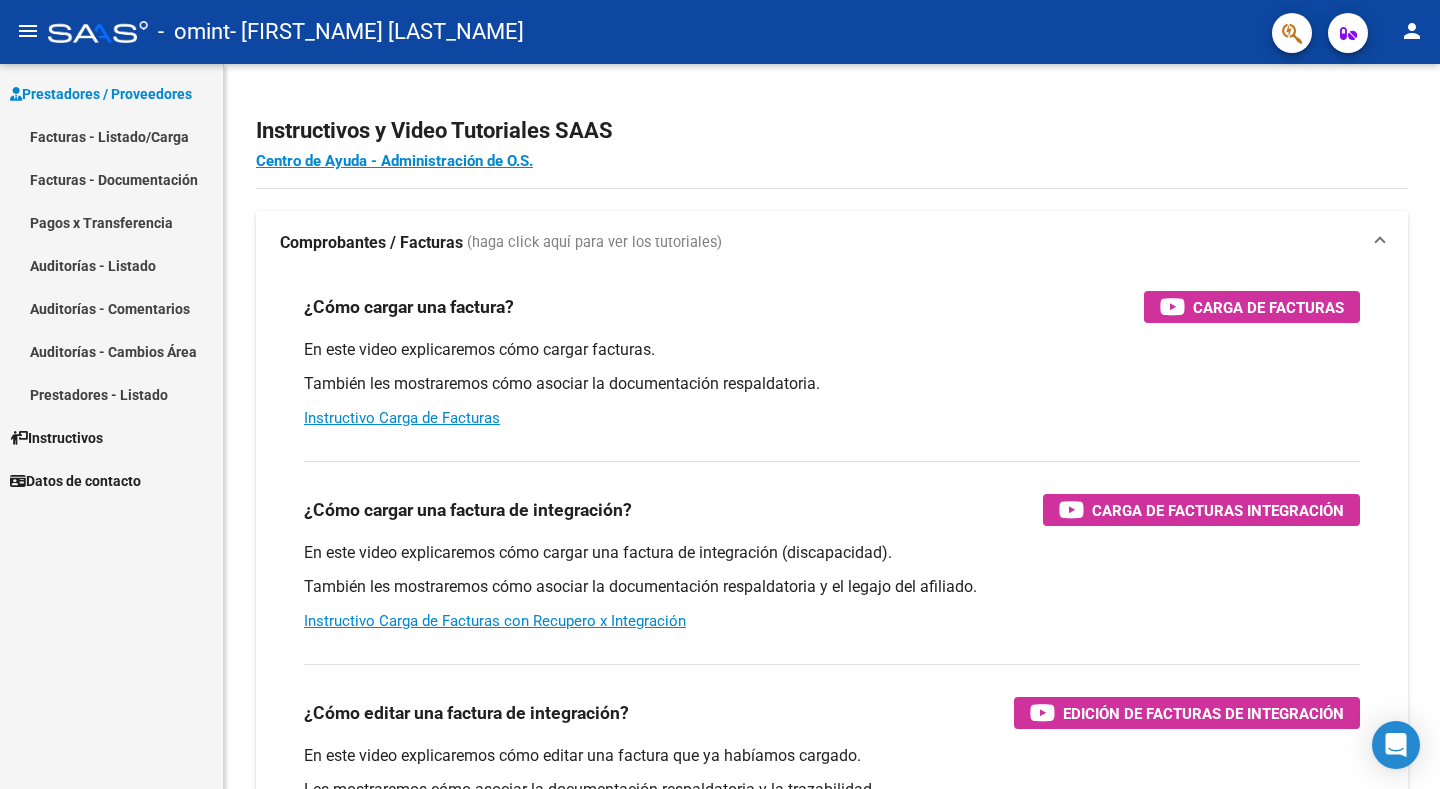 click on "Facturas - Listado/Carga" at bounding box center [111, 136] 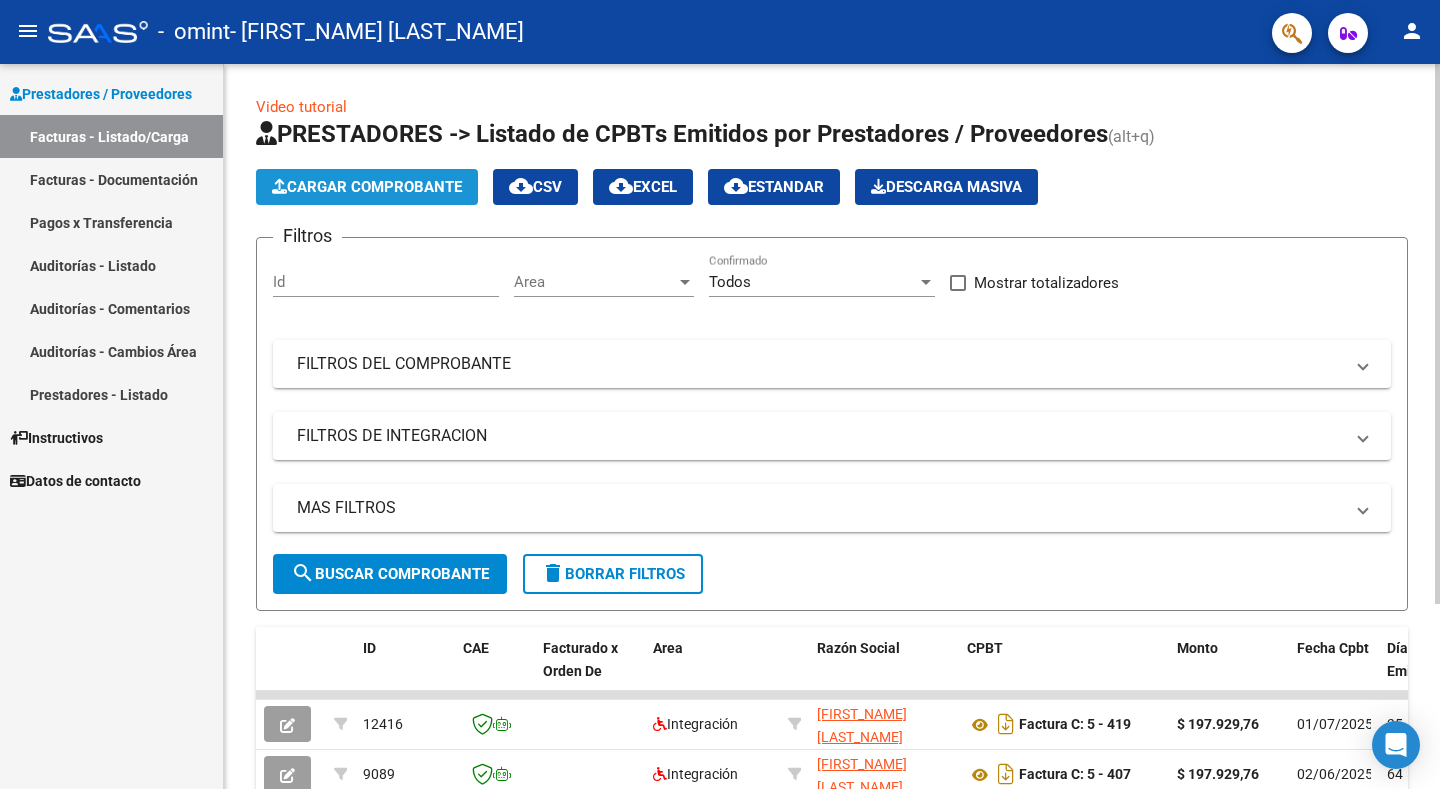 click on "Cargar Comprobante" 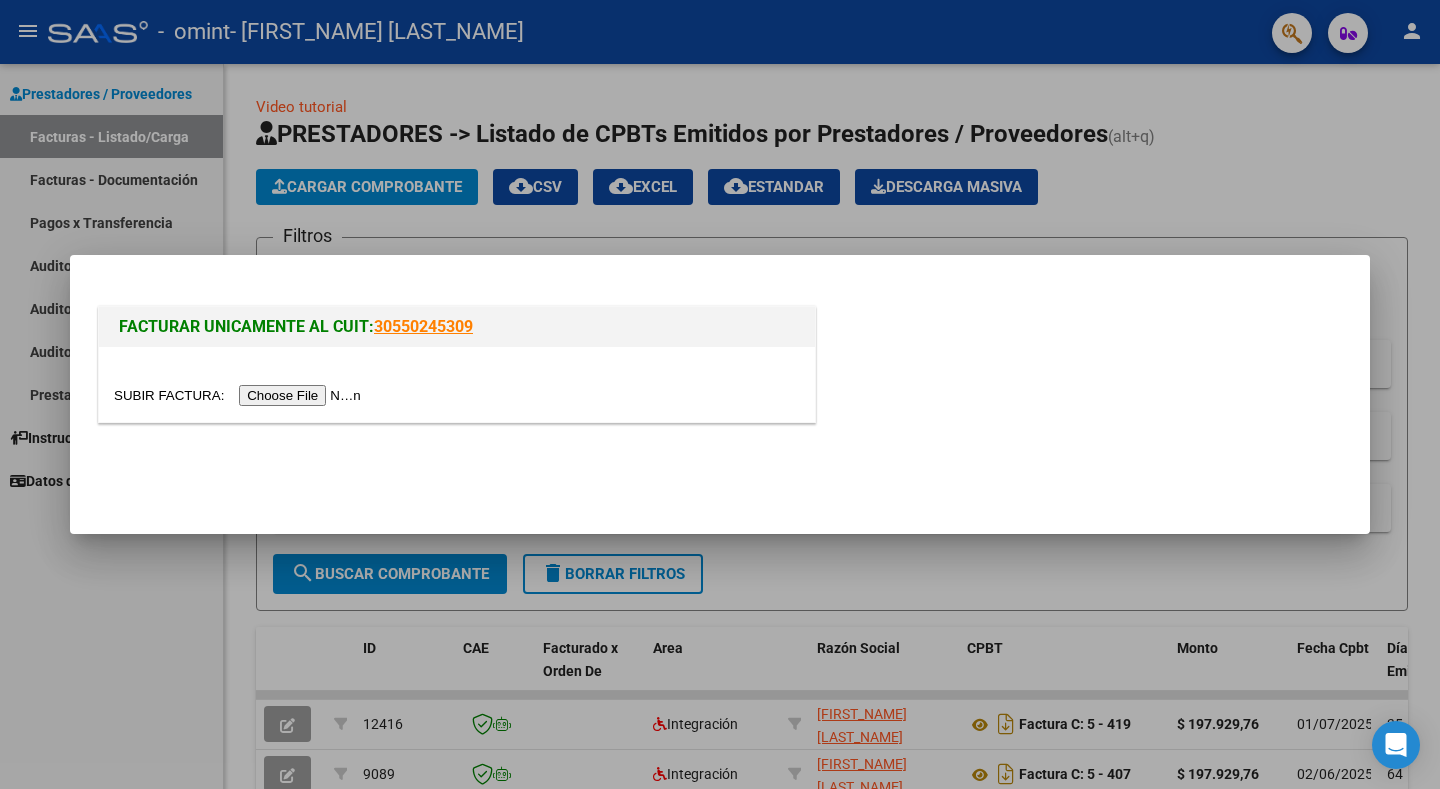 click at bounding box center [240, 395] 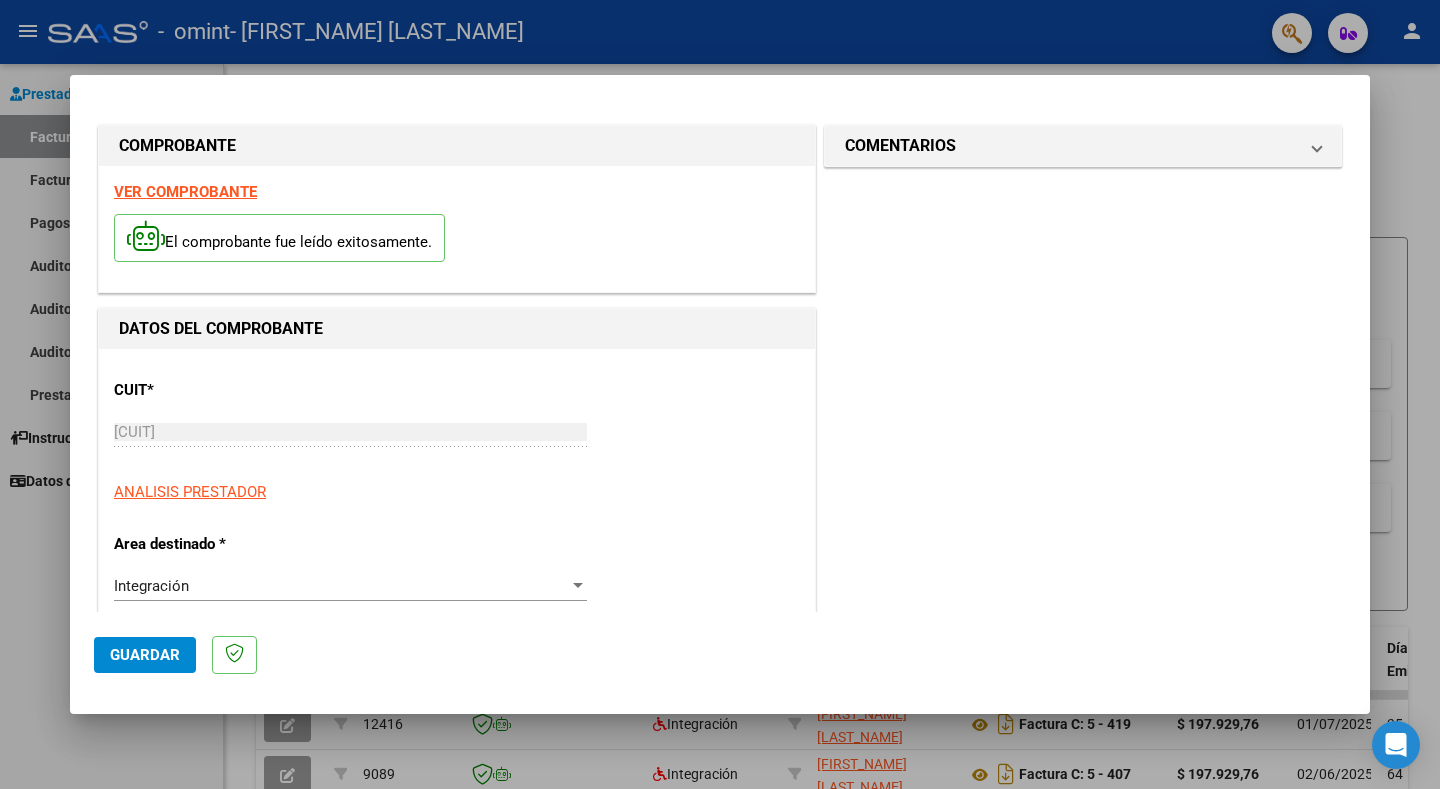 scroll, scrollTop: 100, scrollLeft: 0, axis: vertical 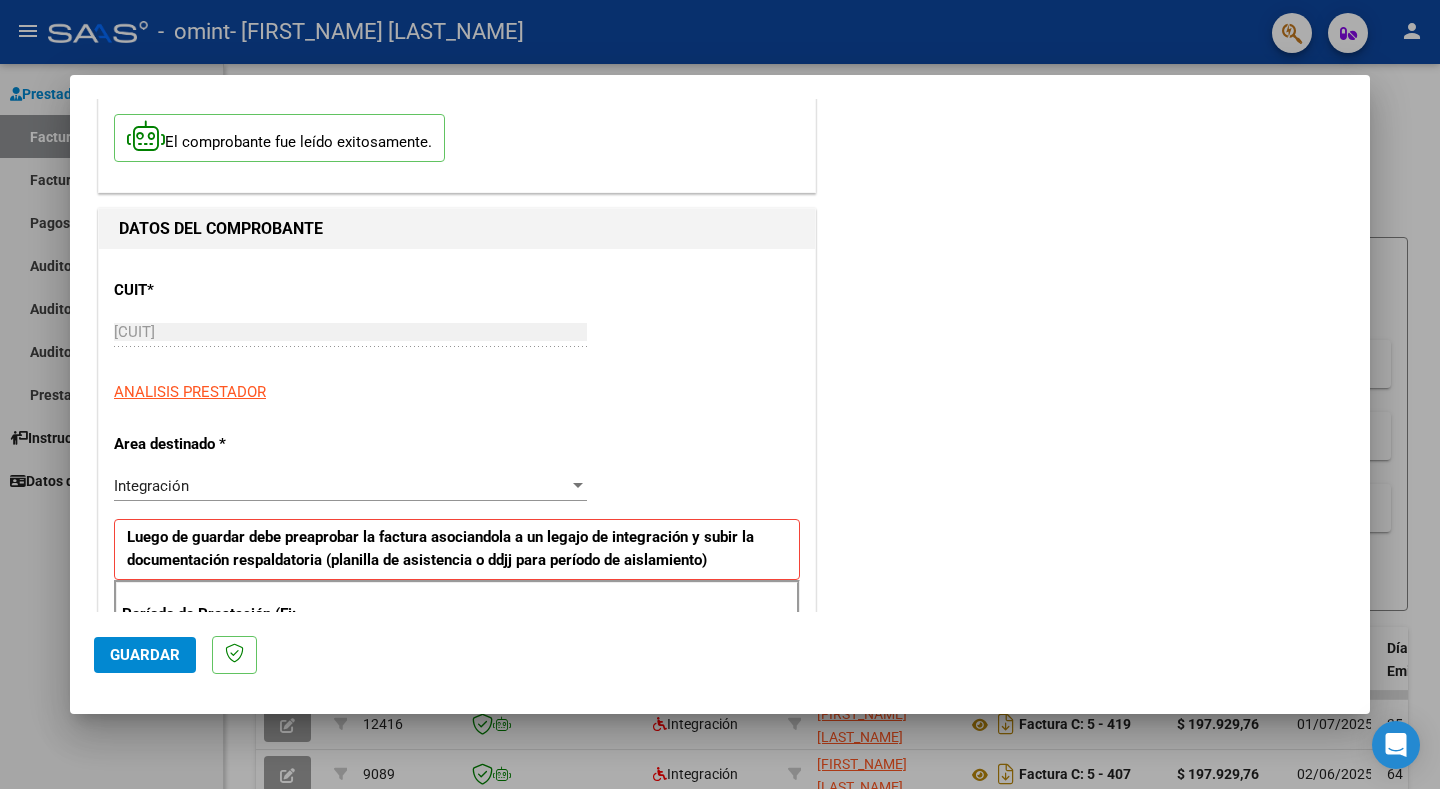 click on "Integración" at bounding box center [151, 486] 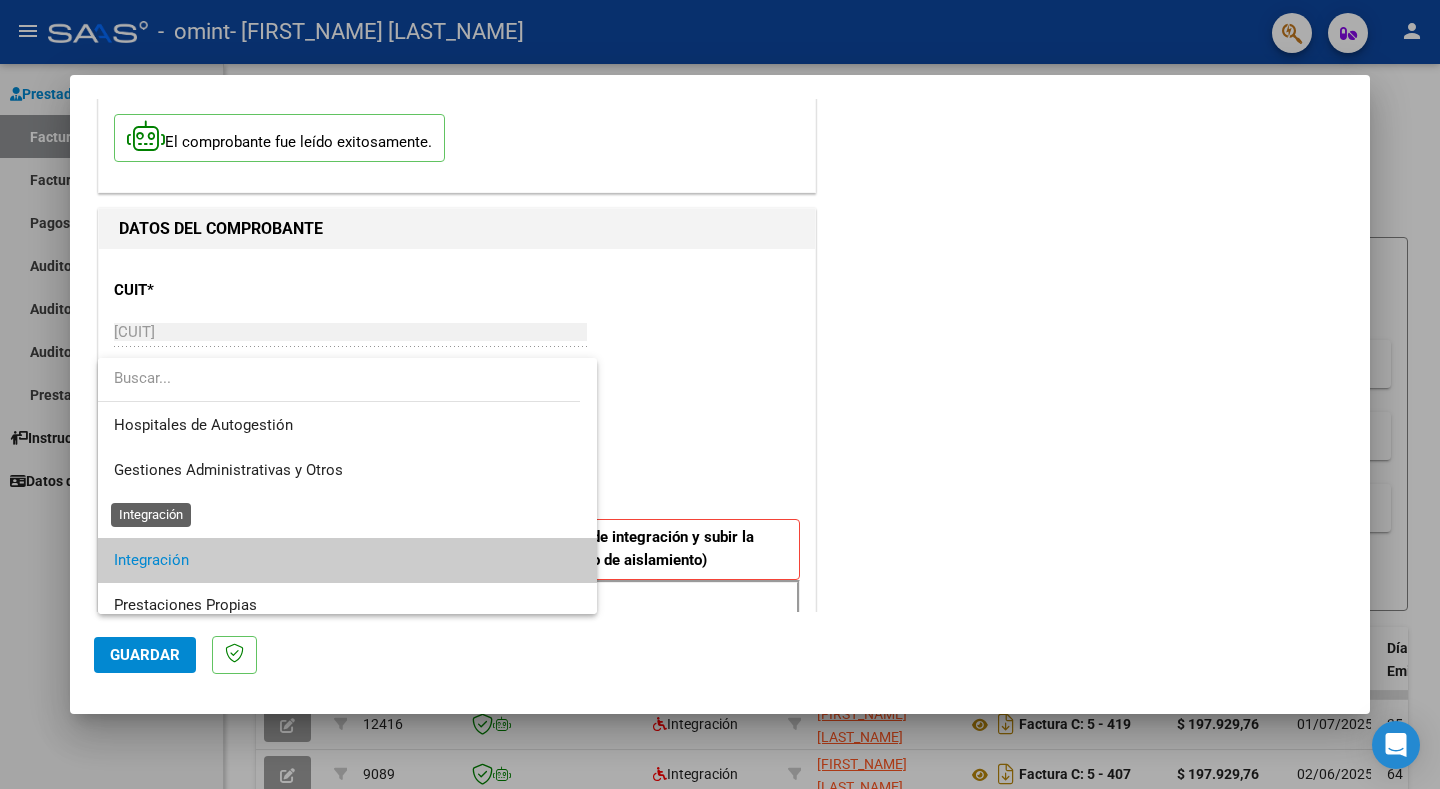 scroll, scrollTop: 74, scrollLeft: 0, axis: vertical 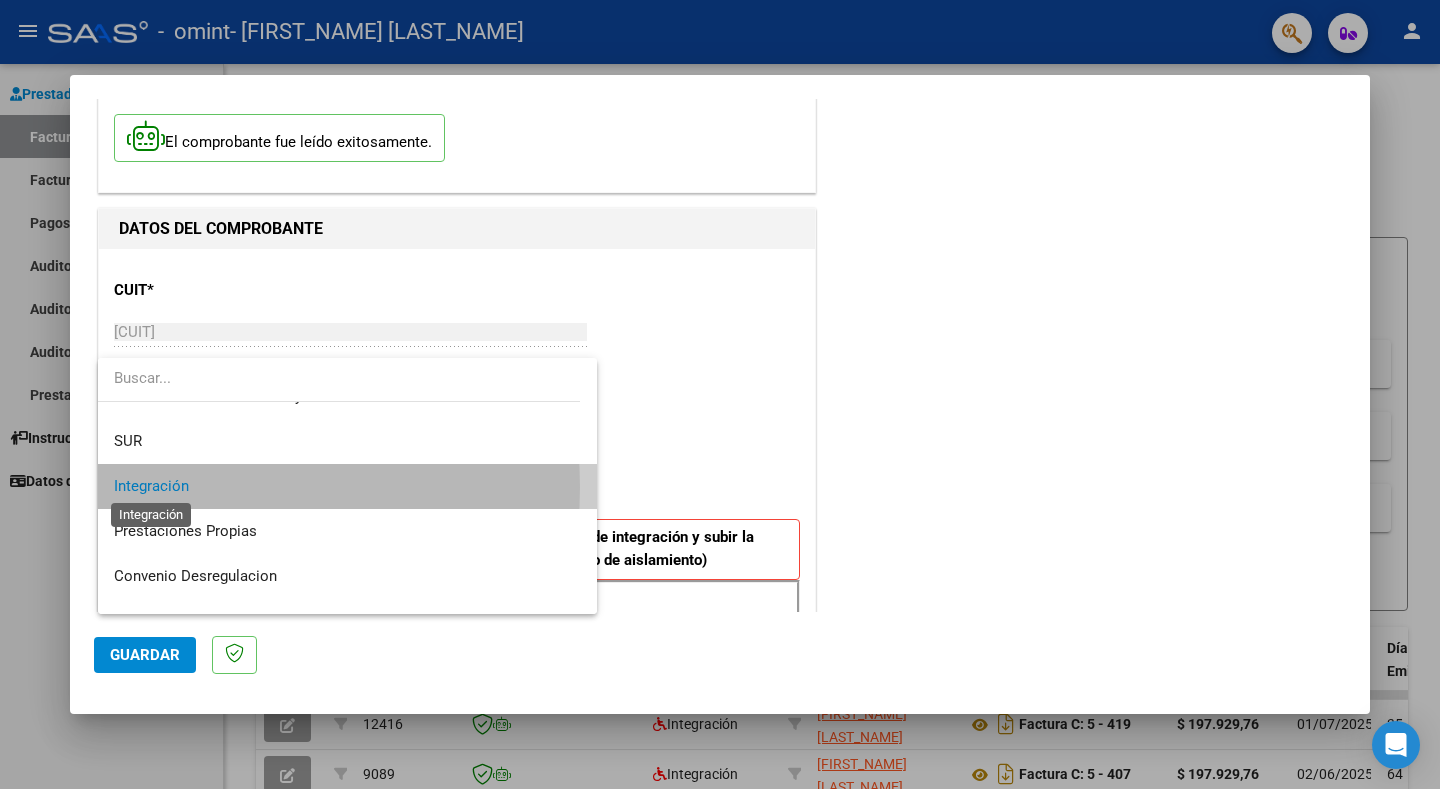click on "Integración" at bounding box center (151, 486) 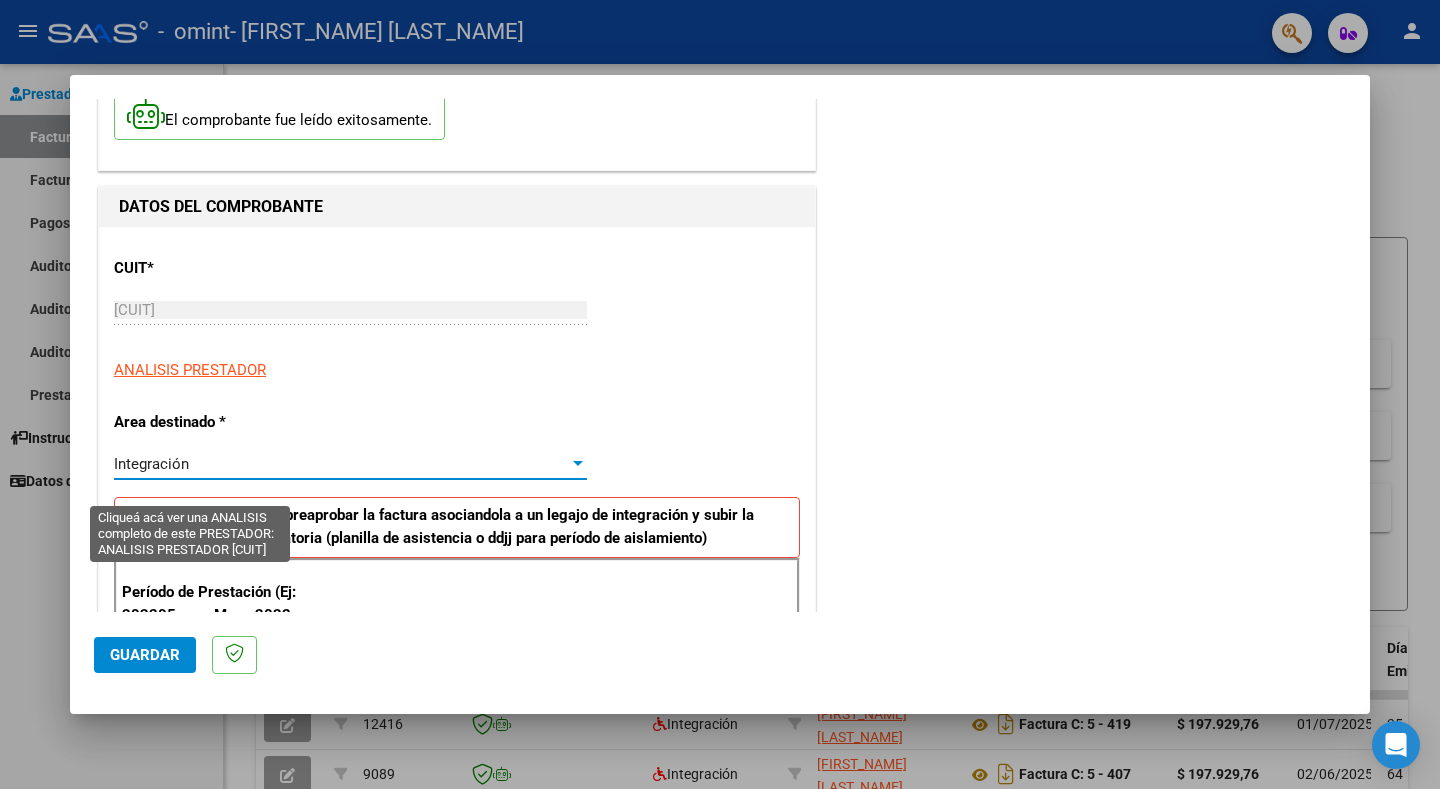 scroll, scrollTop: 0, scrollLeft: 0, axis: both 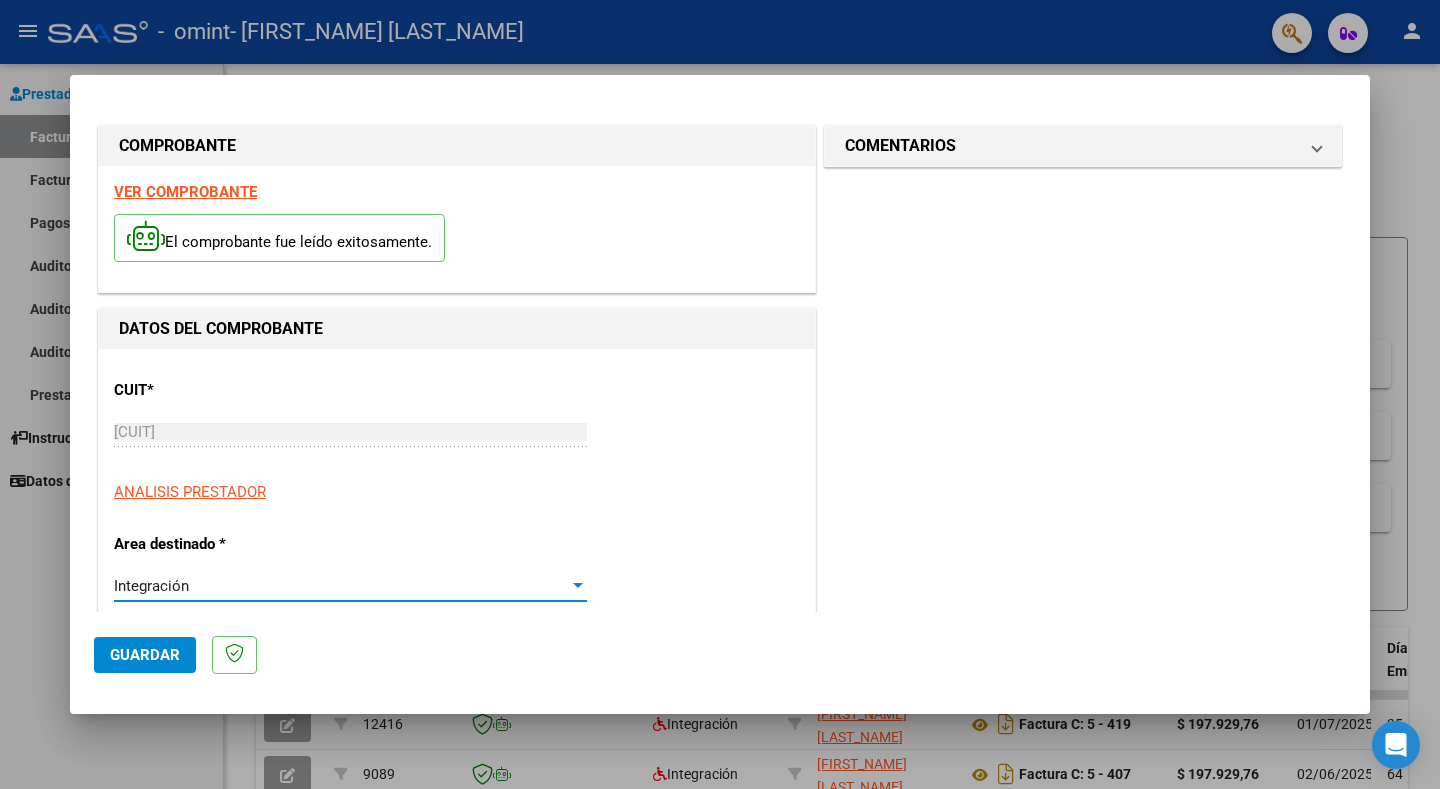 click on "Guardar" 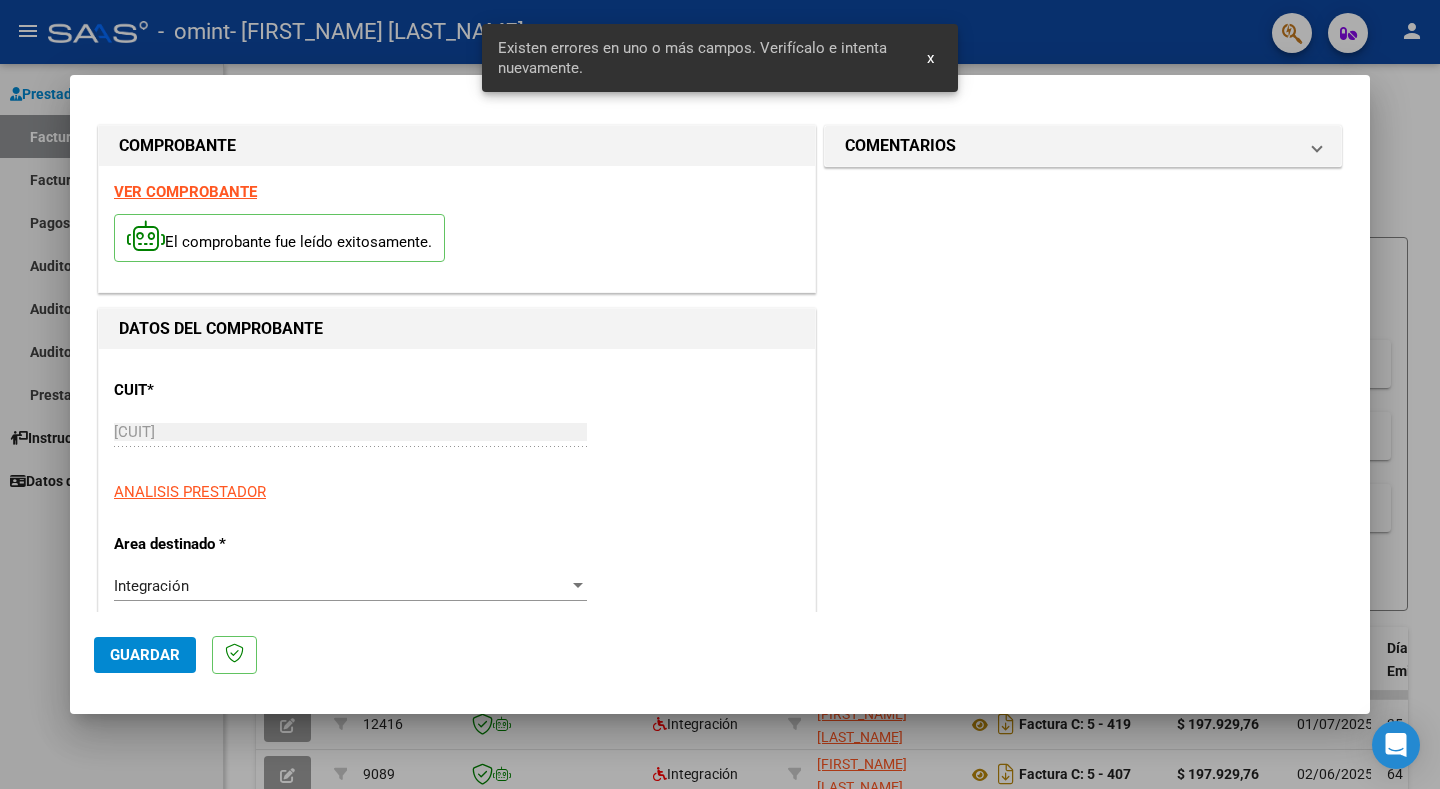 scroll, scrollTop: 402, scrollLeft: 0, axis: vertical 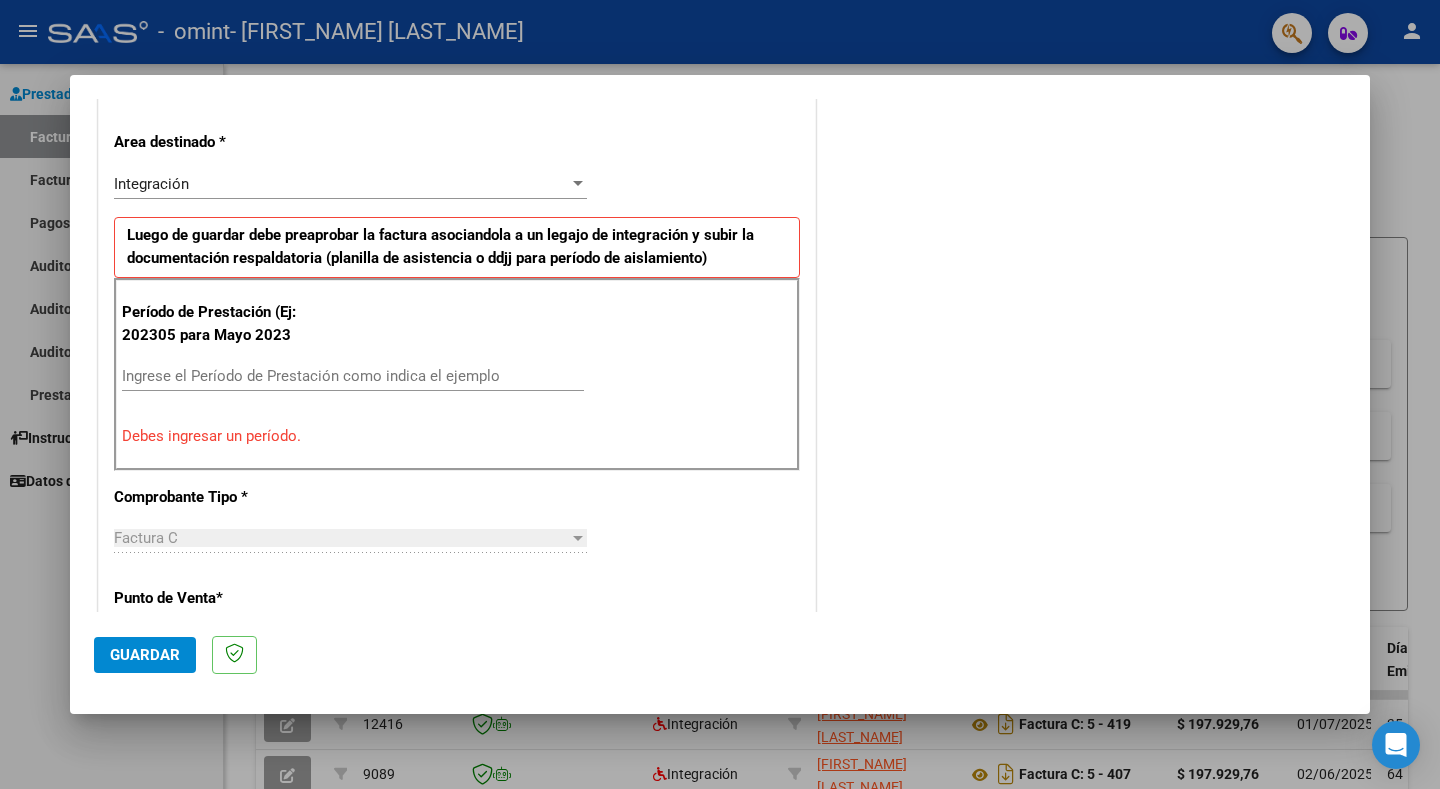 click on "Debes ingresar un período." at bounding box center (457, 436) 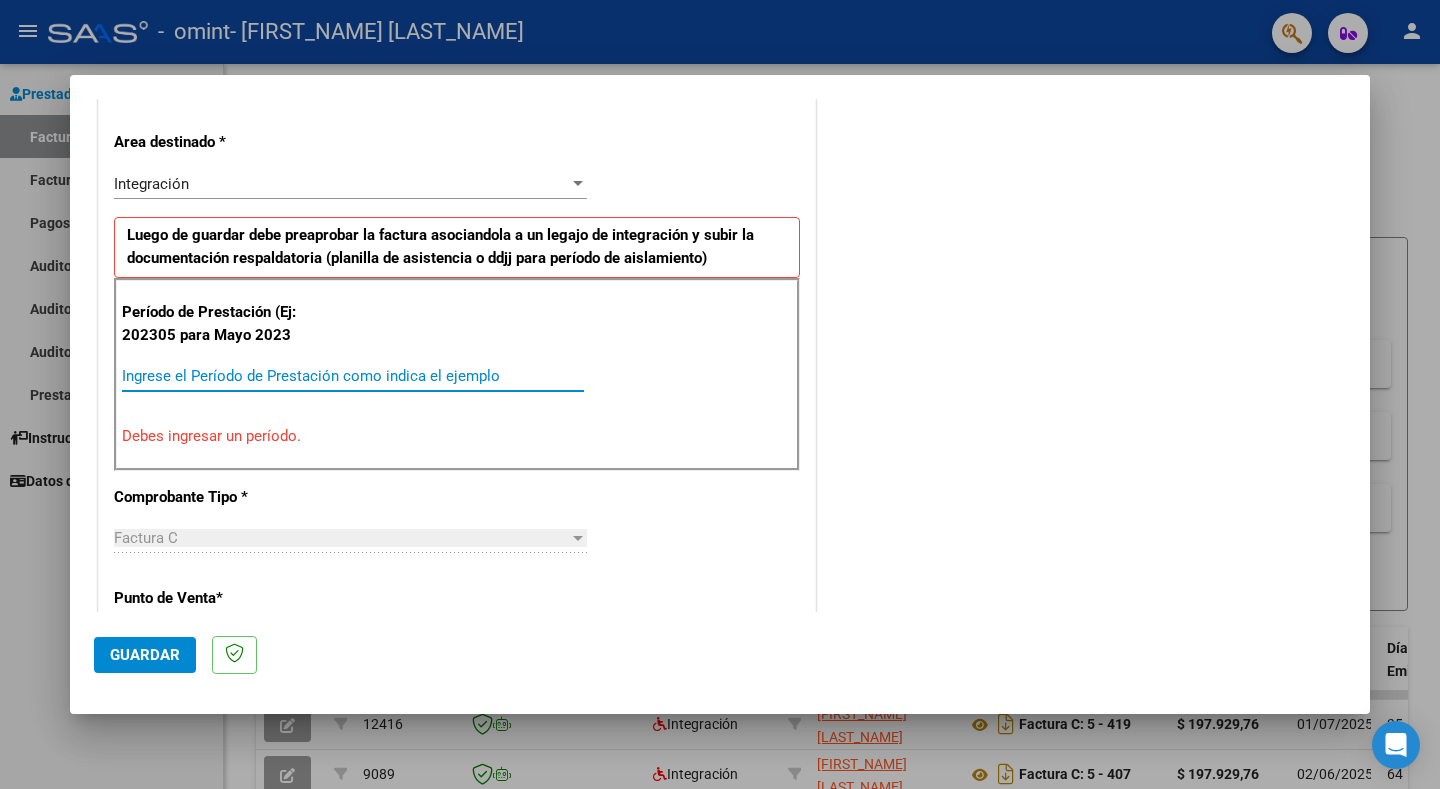 click on "Ingrese el Período de Prestación como indica el ejemplo" at bounding box center [353, 376] 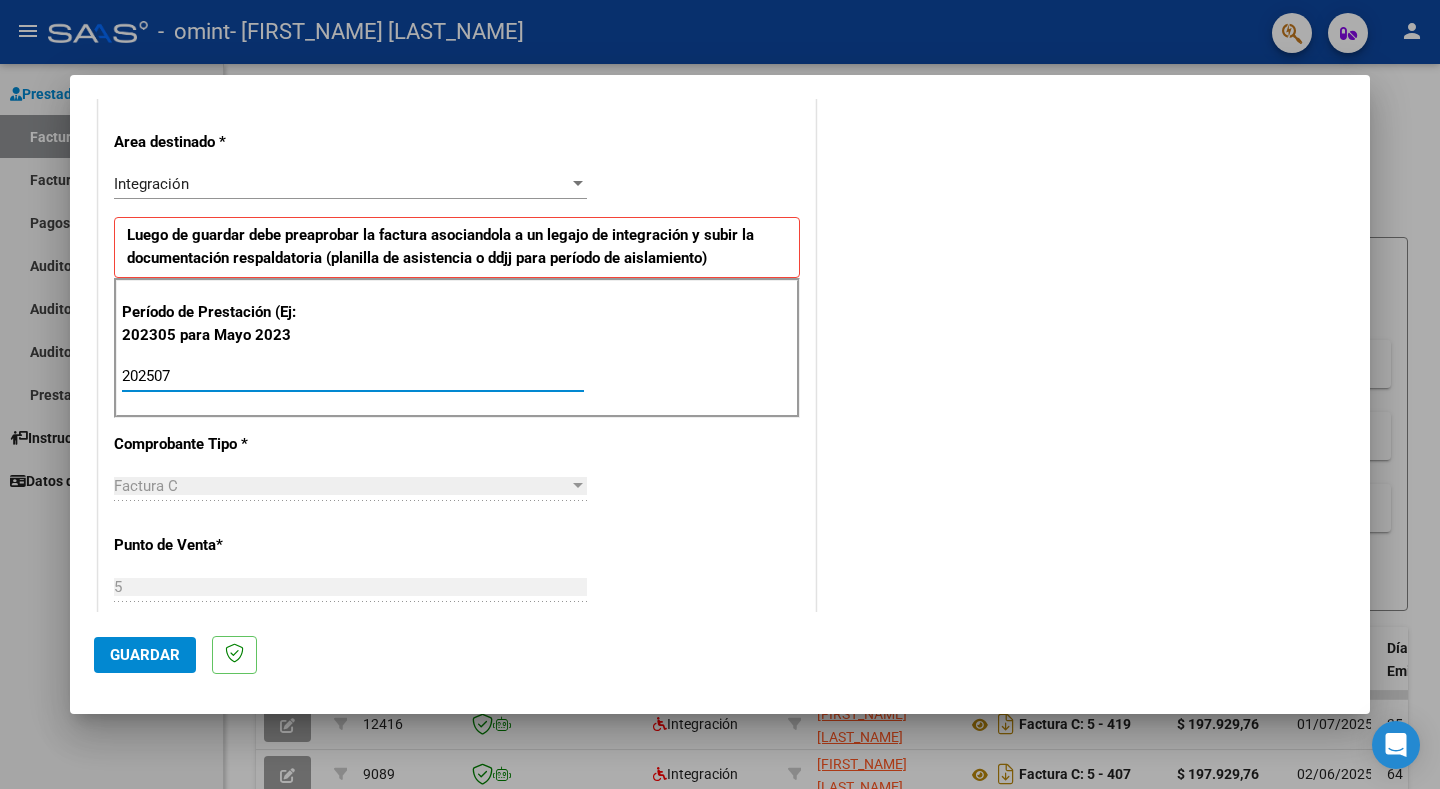 type on "202507" 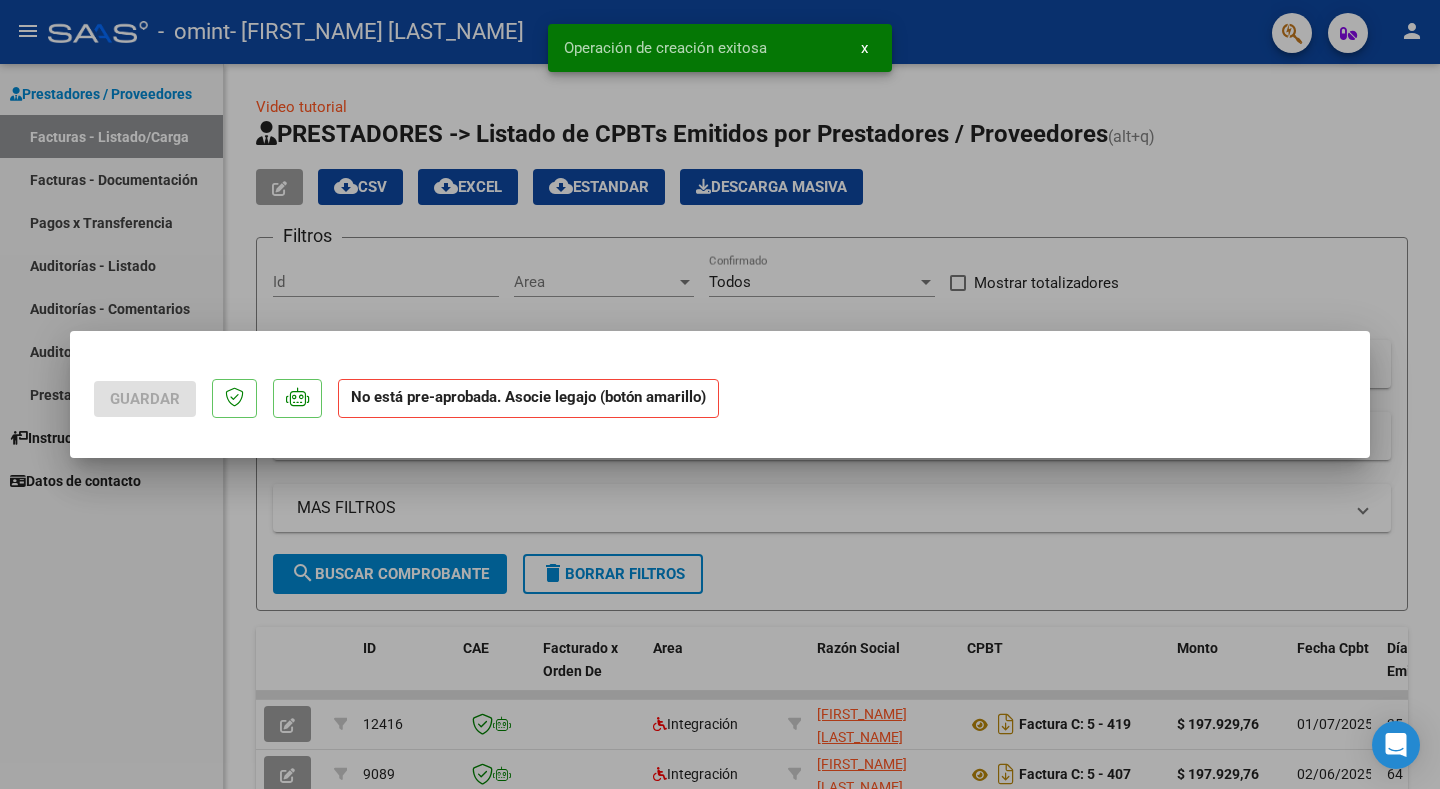 scroll, scrollTop: 0, scrollLeft: 0, axis: both 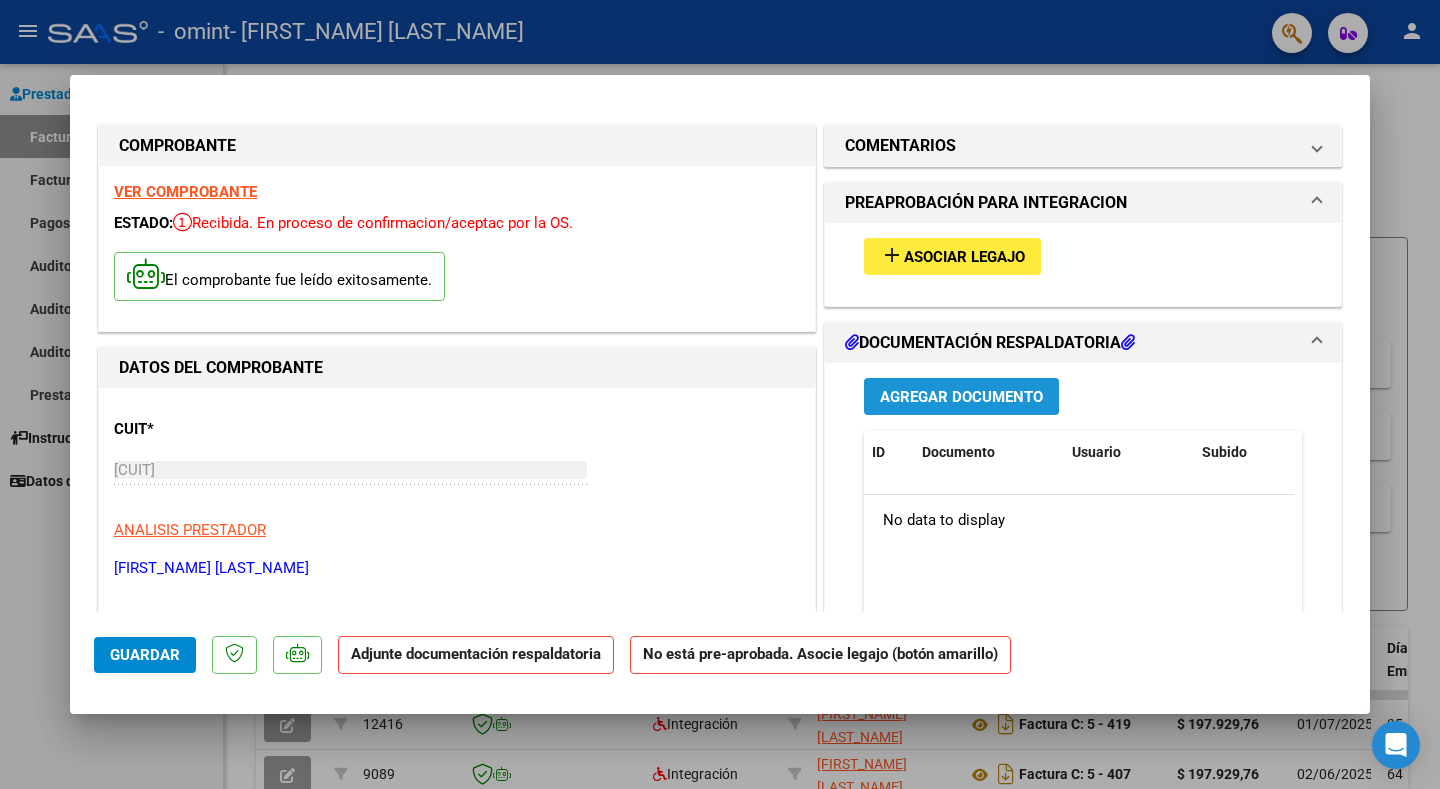 click on "Agregar Documento" at bounding box center [961, 397] 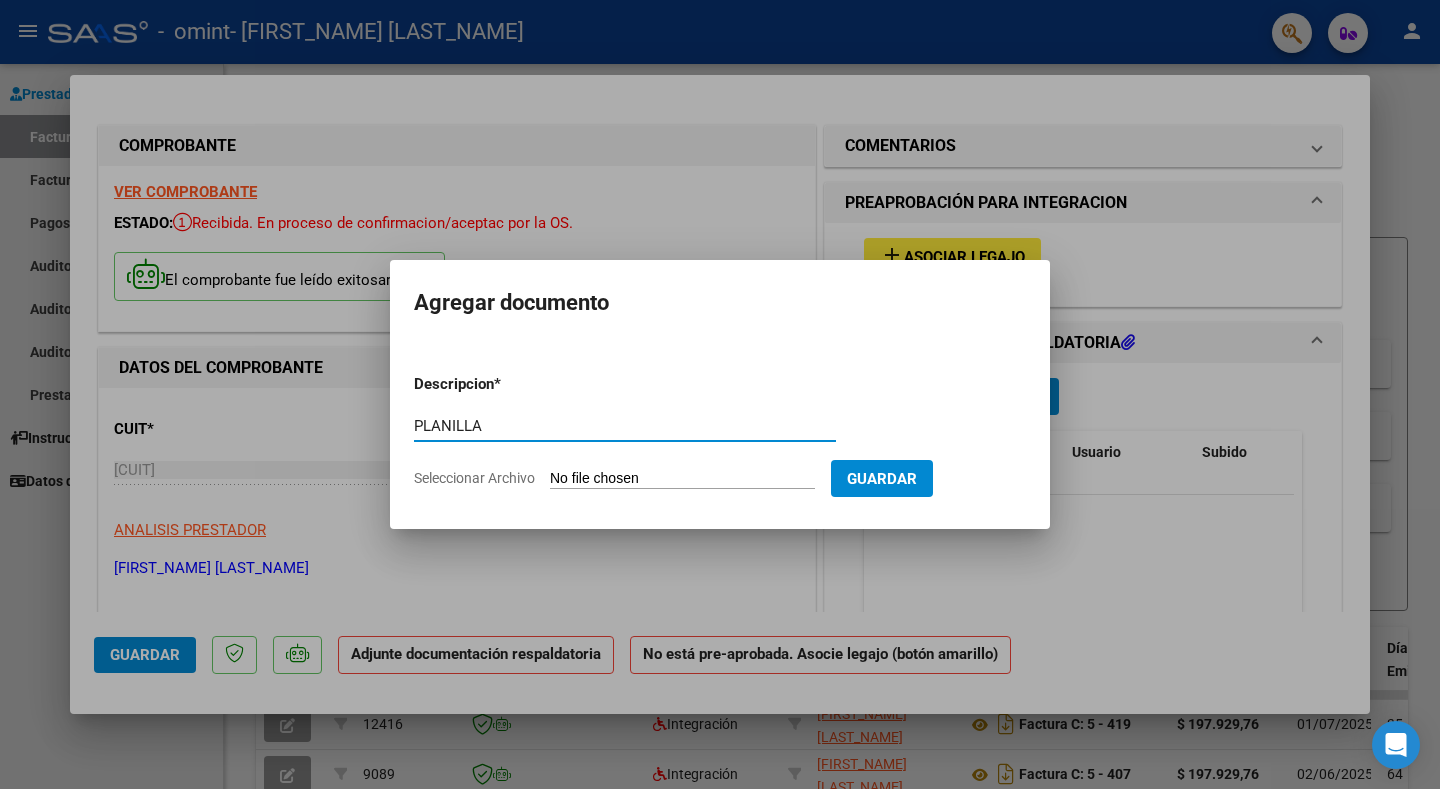type on "PLANILLA" 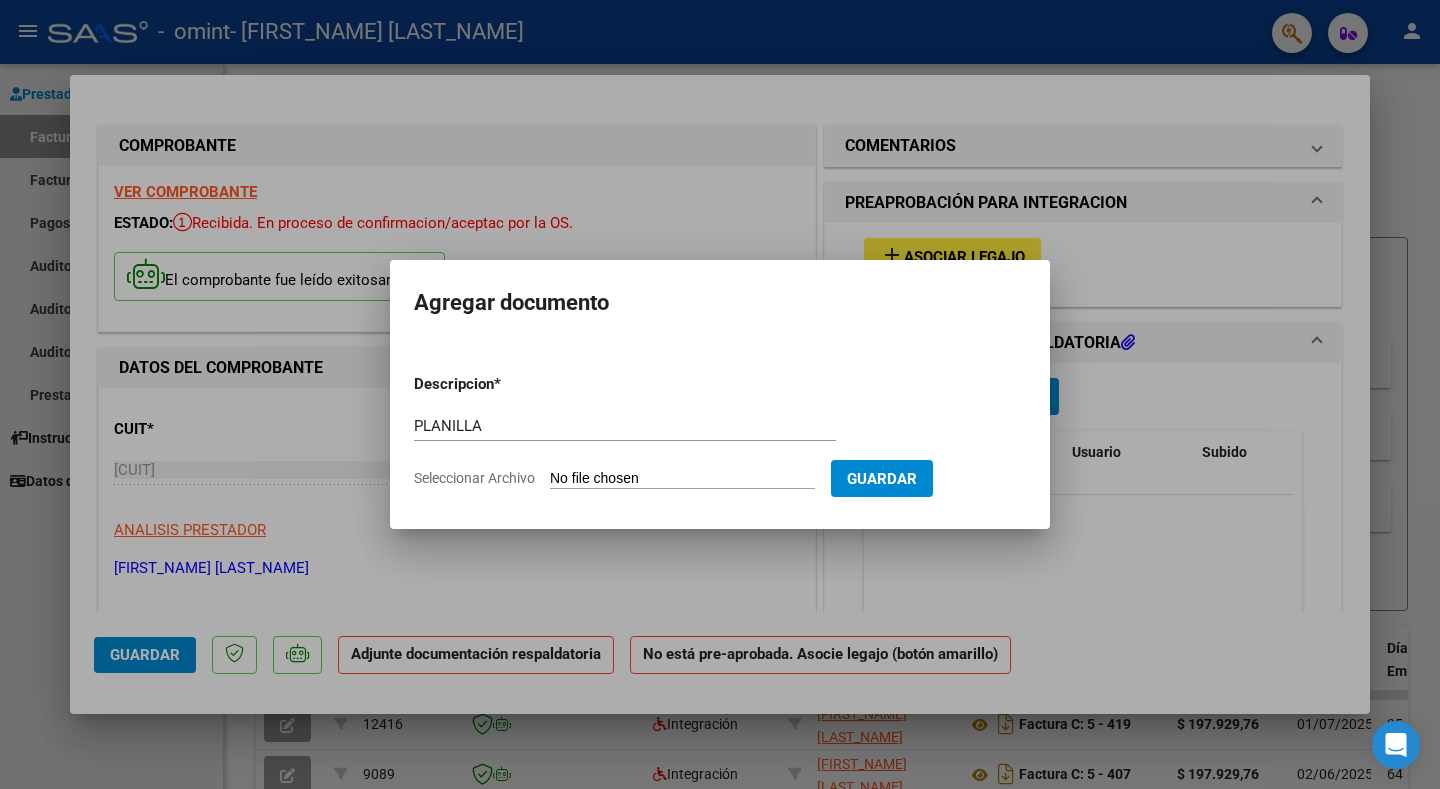 click on "Seleccionar Archivo" at bounding box center [682, 479] 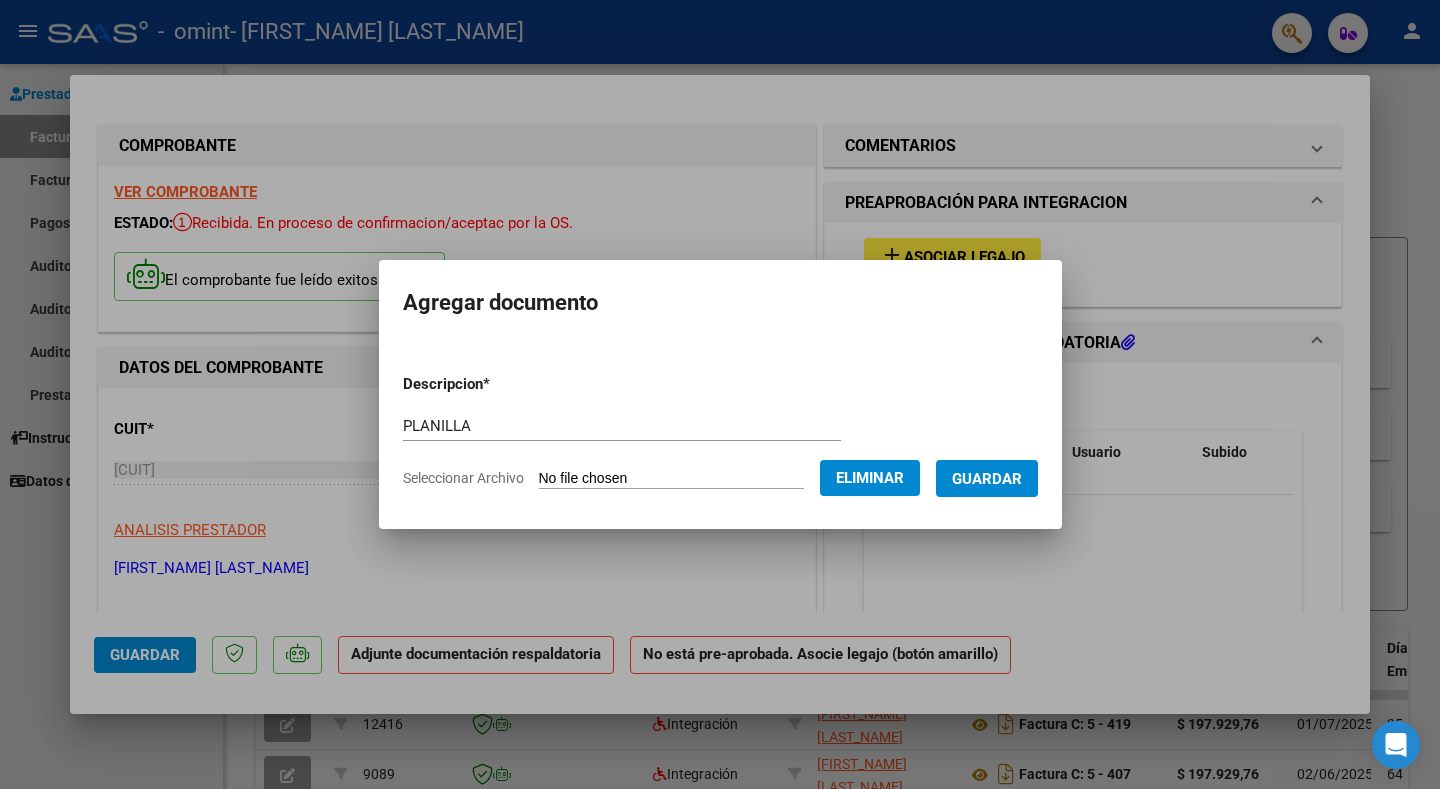 click on "Guardar" at bounding box center [987, 479] 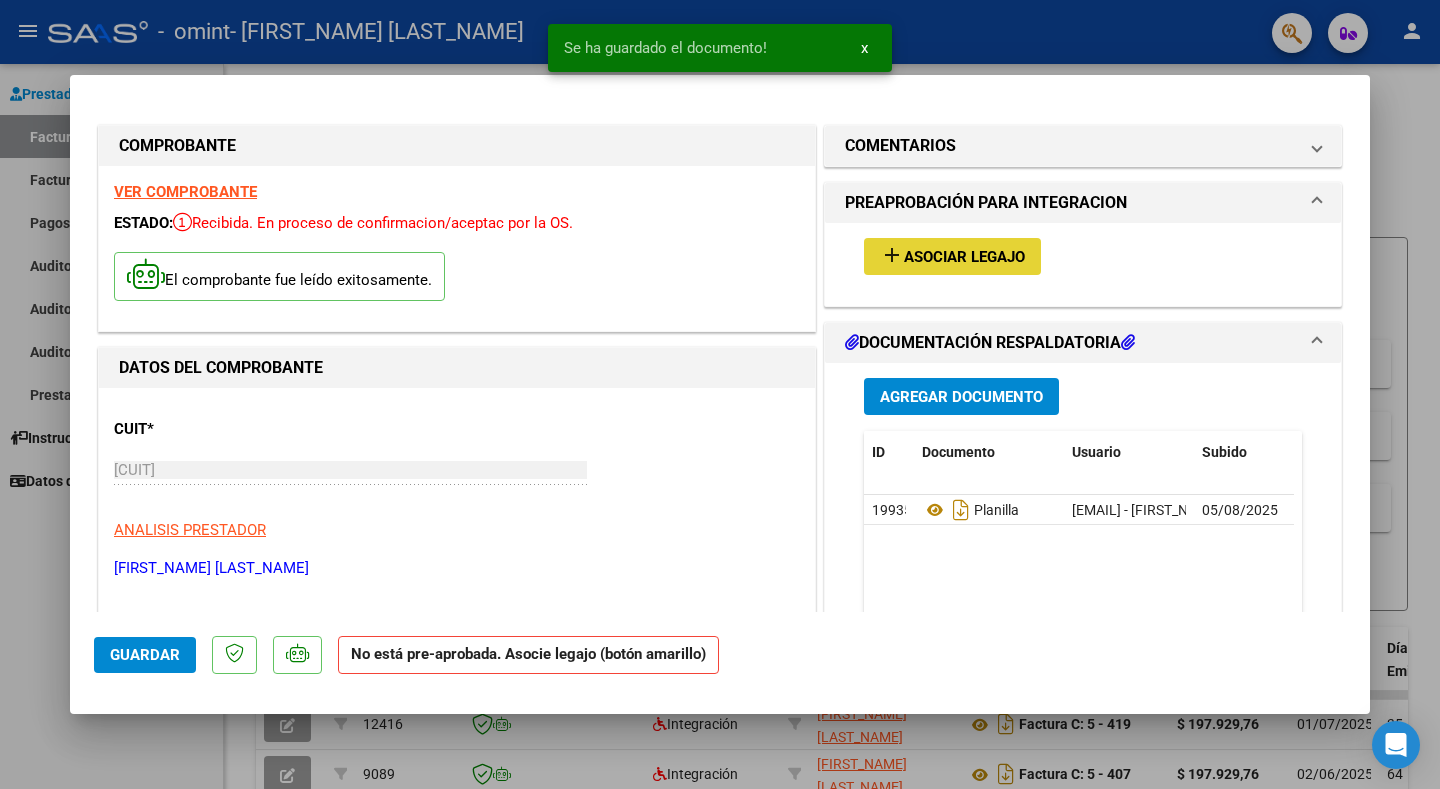 click on "add Asociar Legajo" at bounding box center (952, 256) 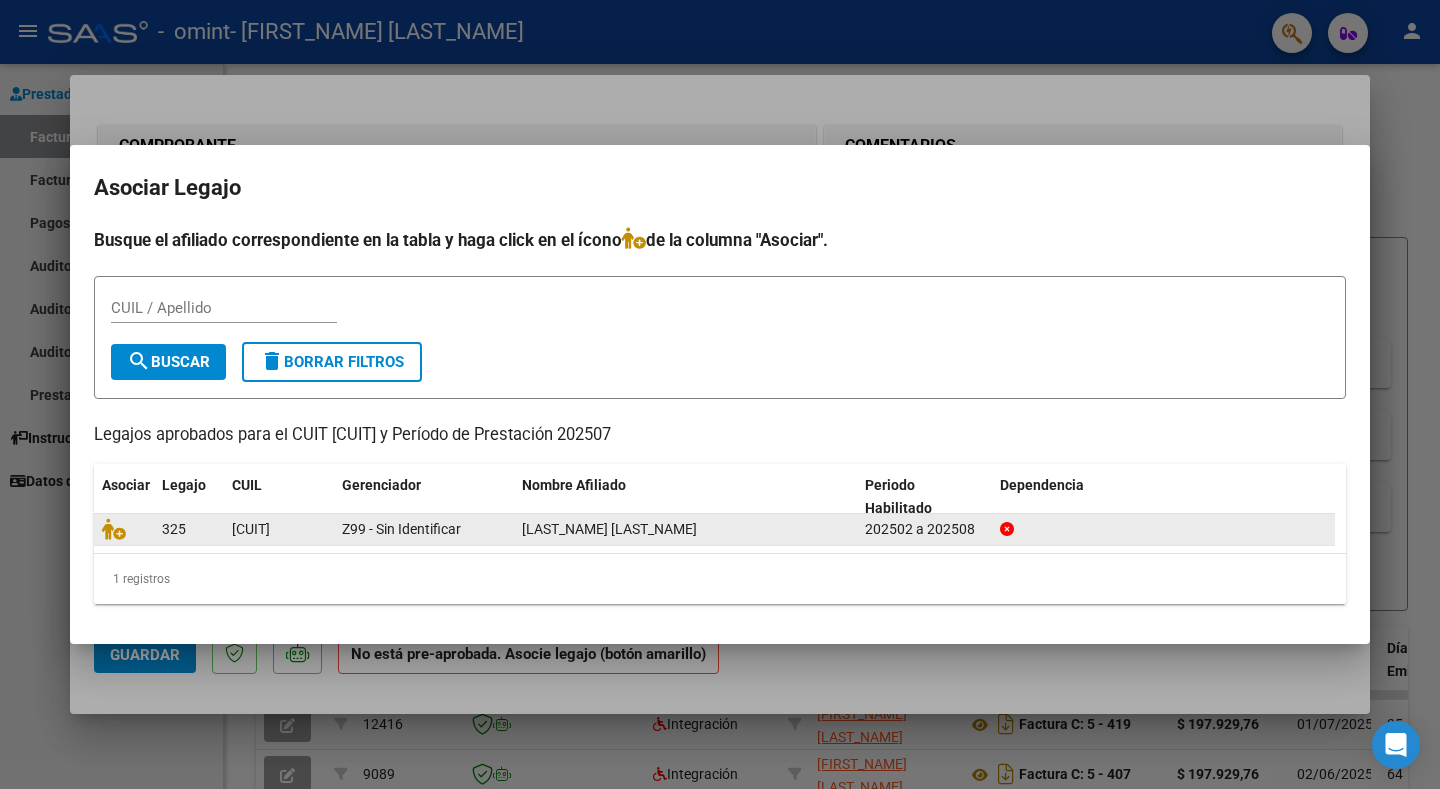 click on "325" 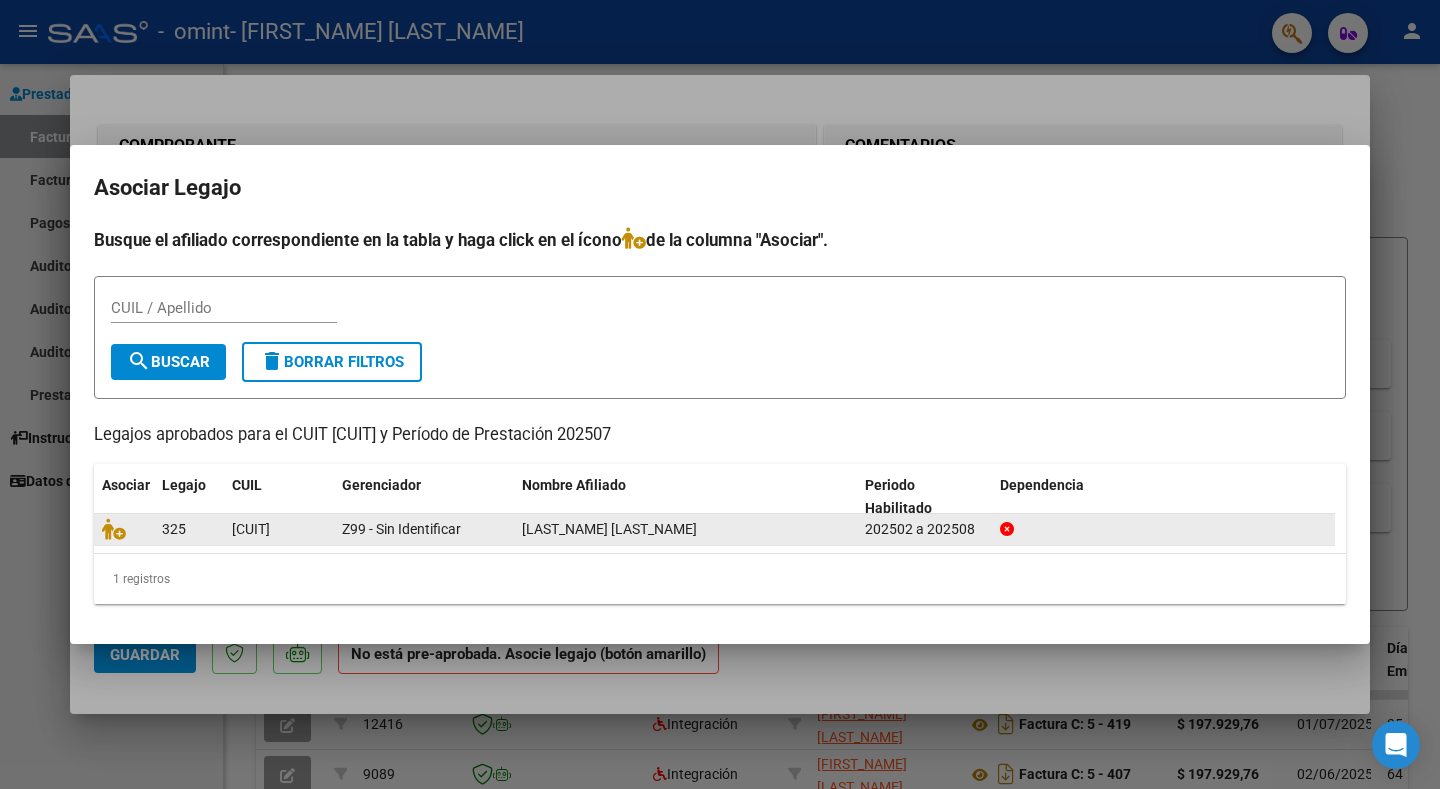 drag, startPoint x: 935, startPoint y: 530, endPoint x: 925, endPoint y: 529, distance: 10.049875 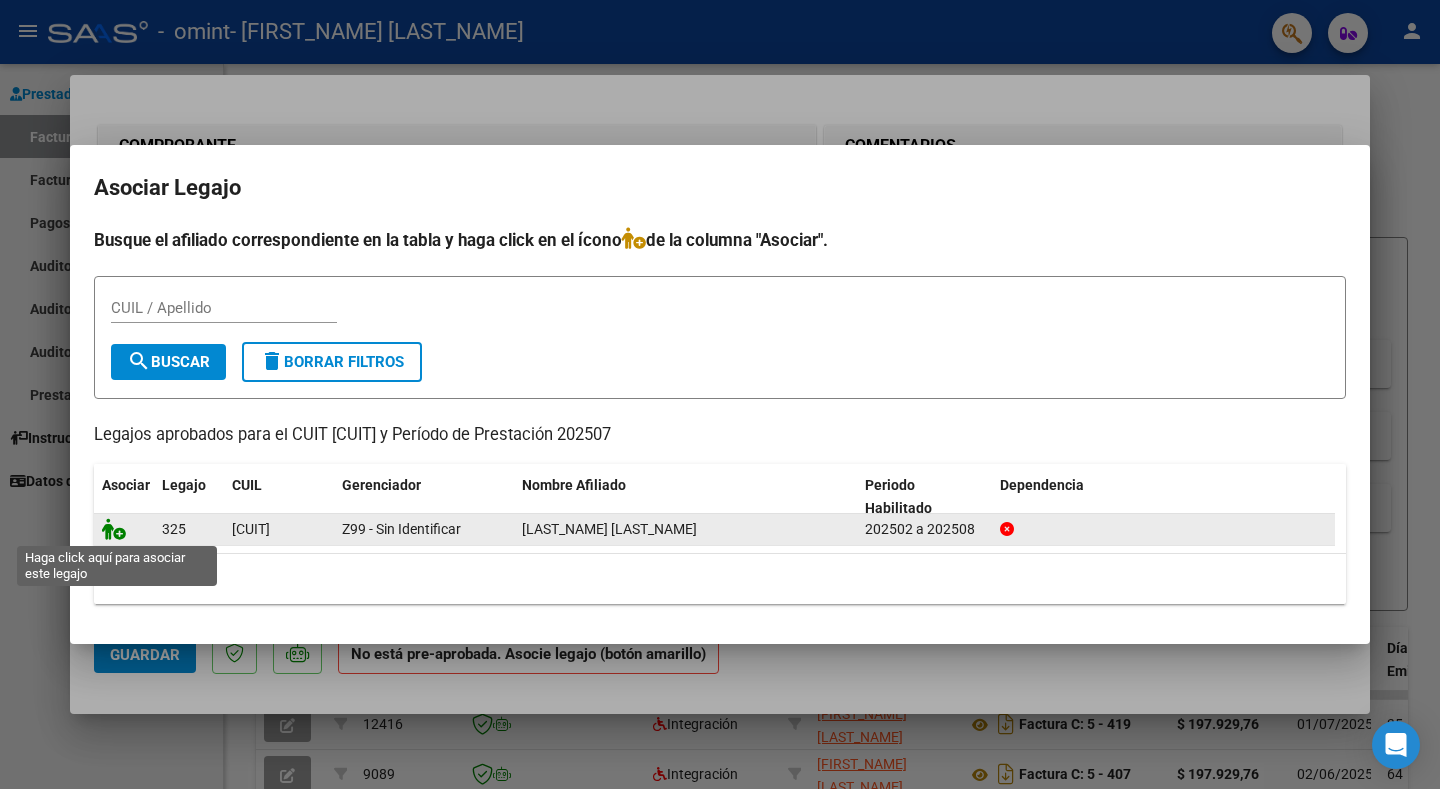 click 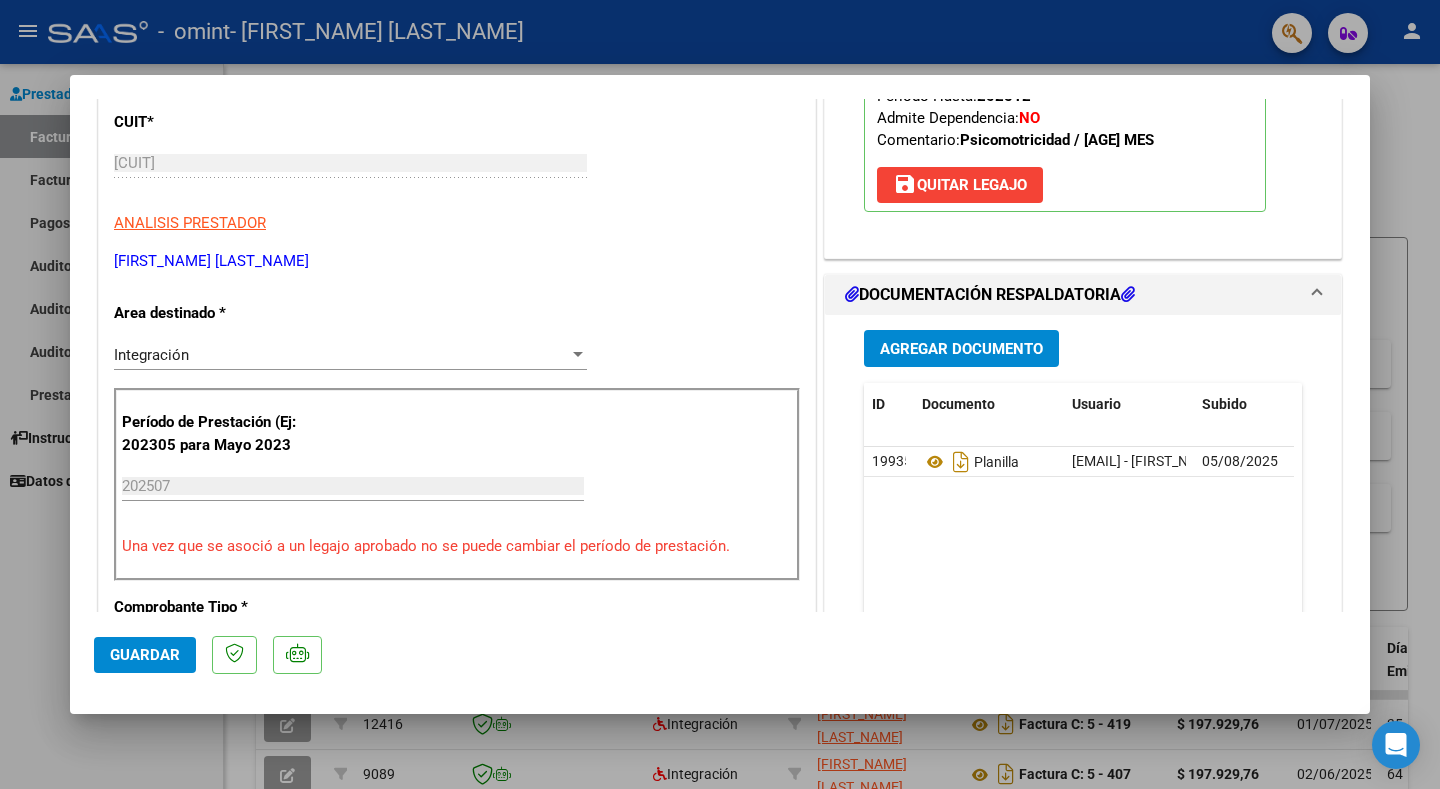 scroll, scrollTop: 400, scrollLeft: 0, axis: vertical 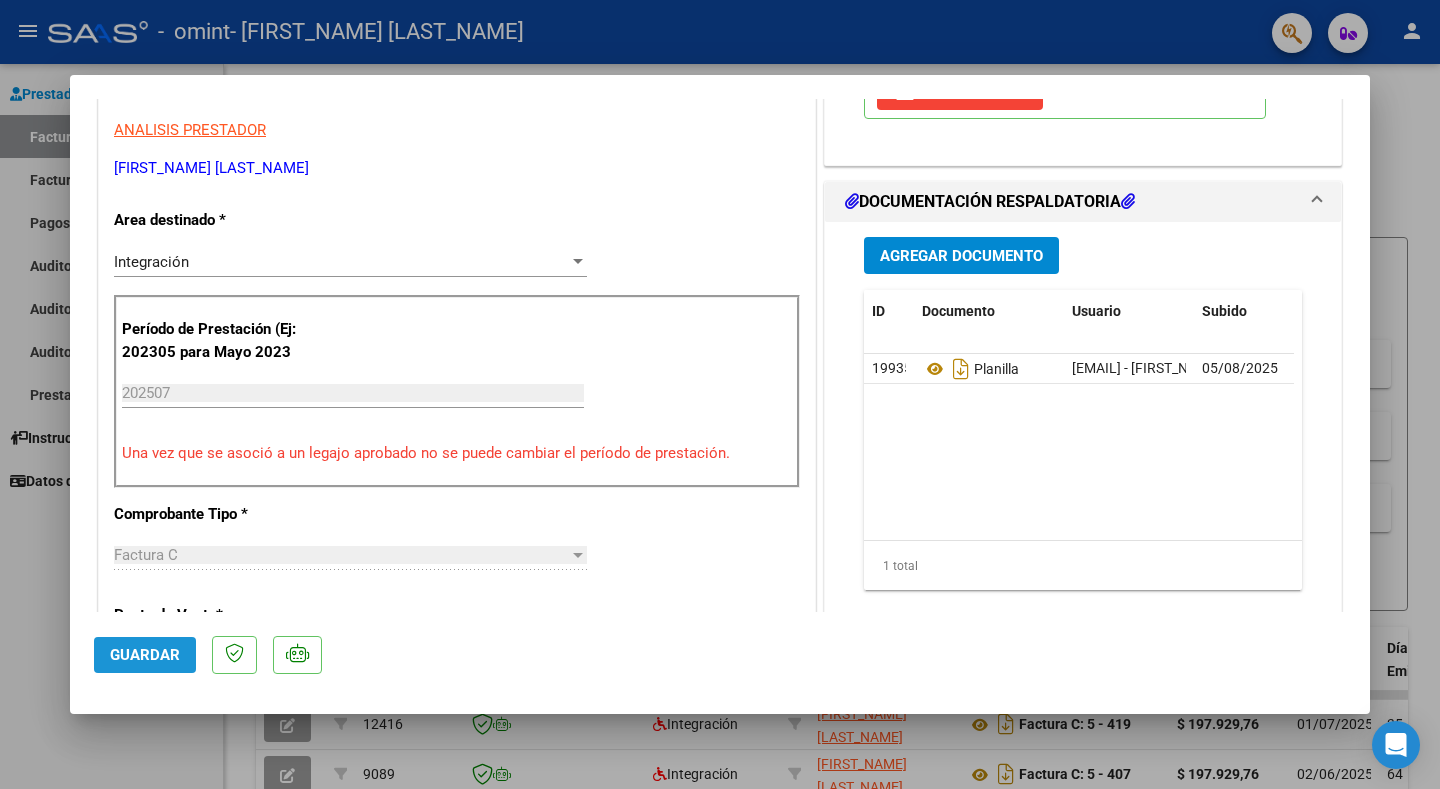 click on "Guardar" 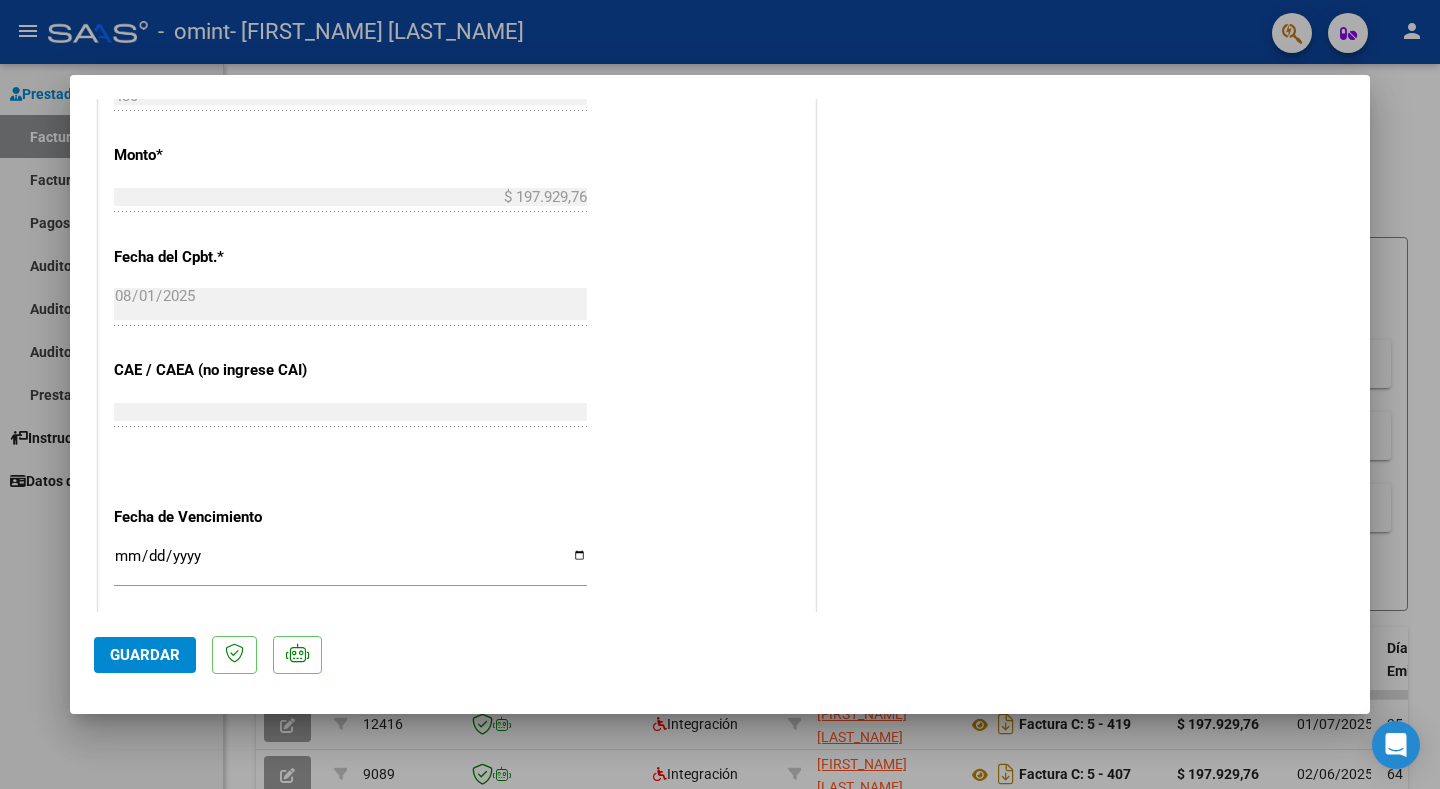 scroll, scrollTop: 1200, scrollLeft: 0, axis: vertical 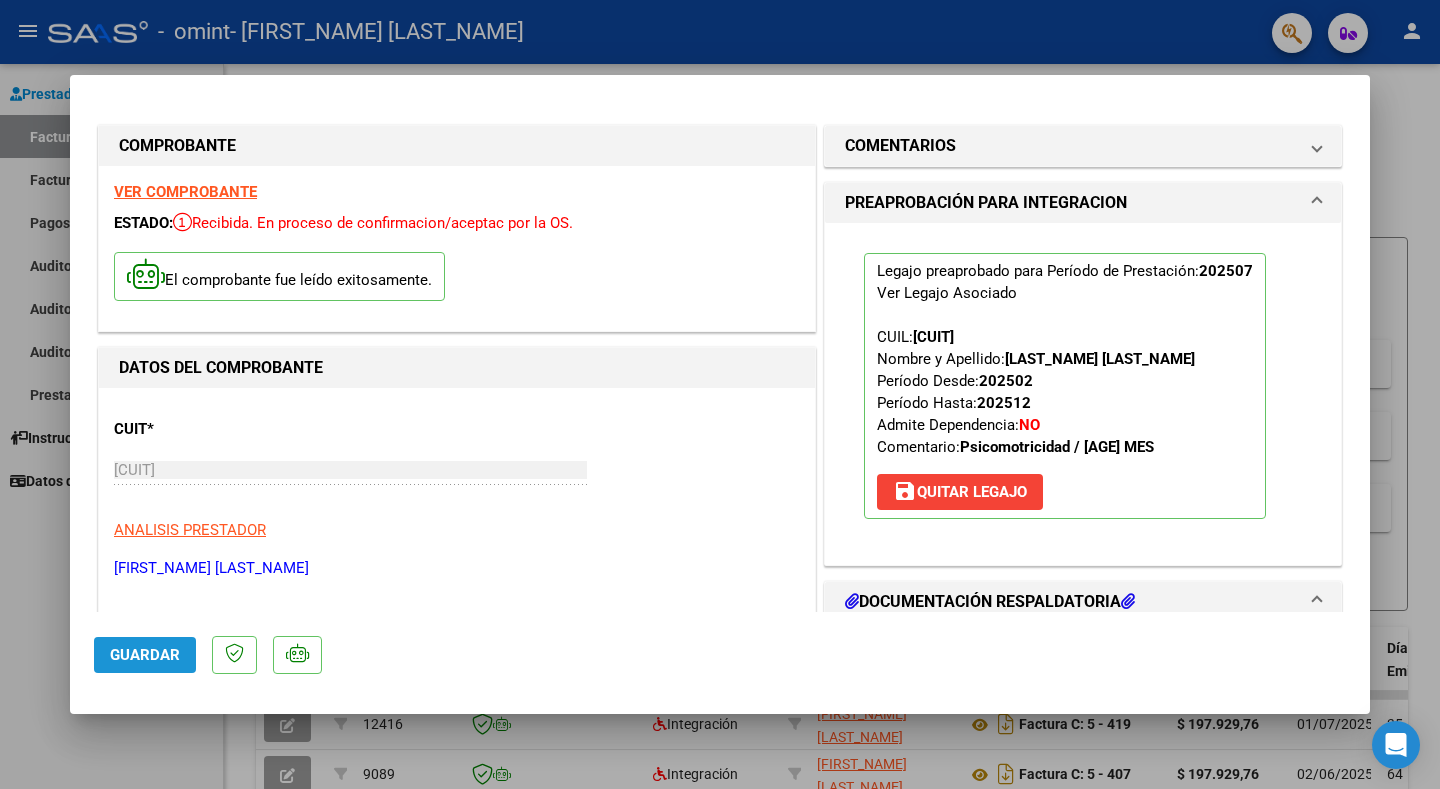 click on "Guardar" 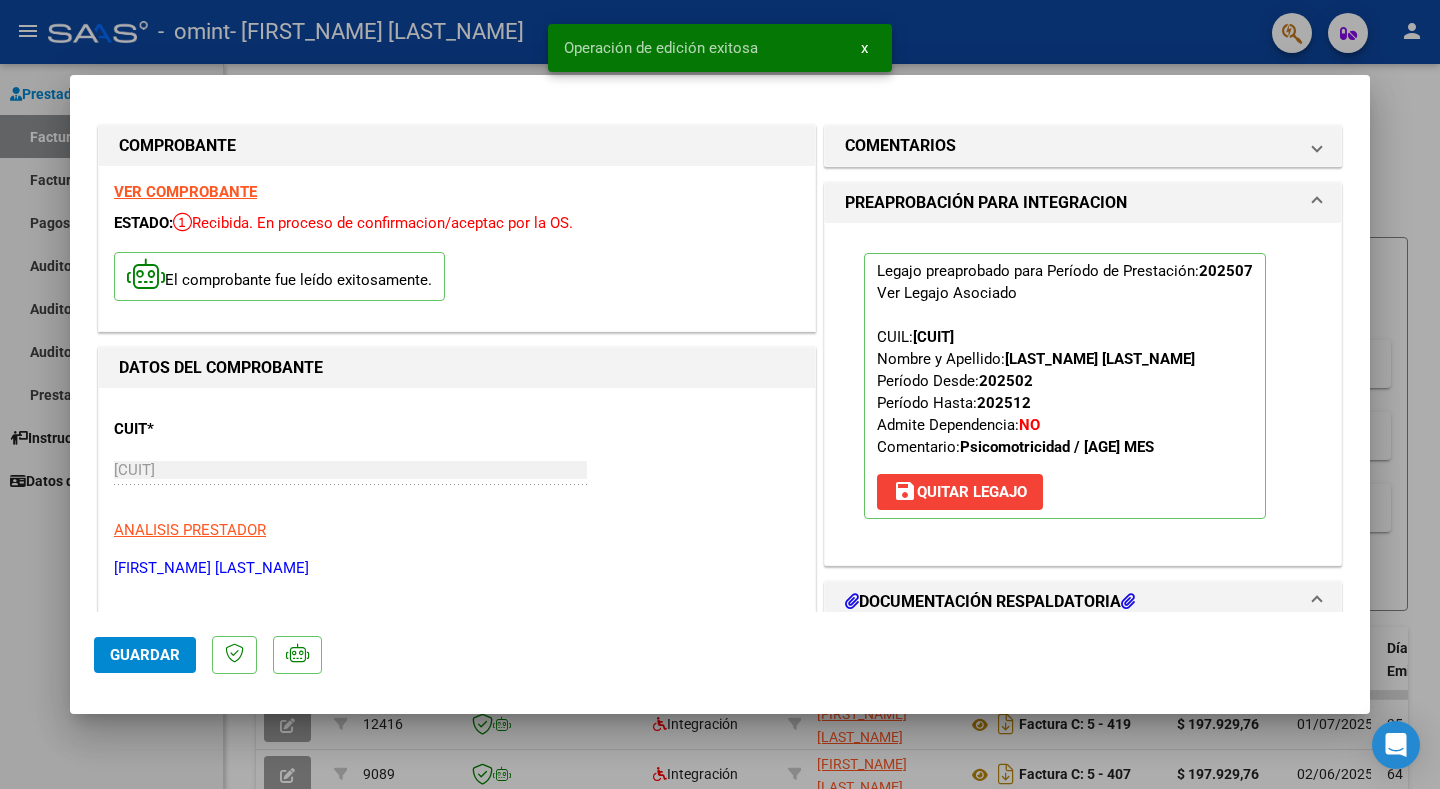 click at bounding box center [720, 394] 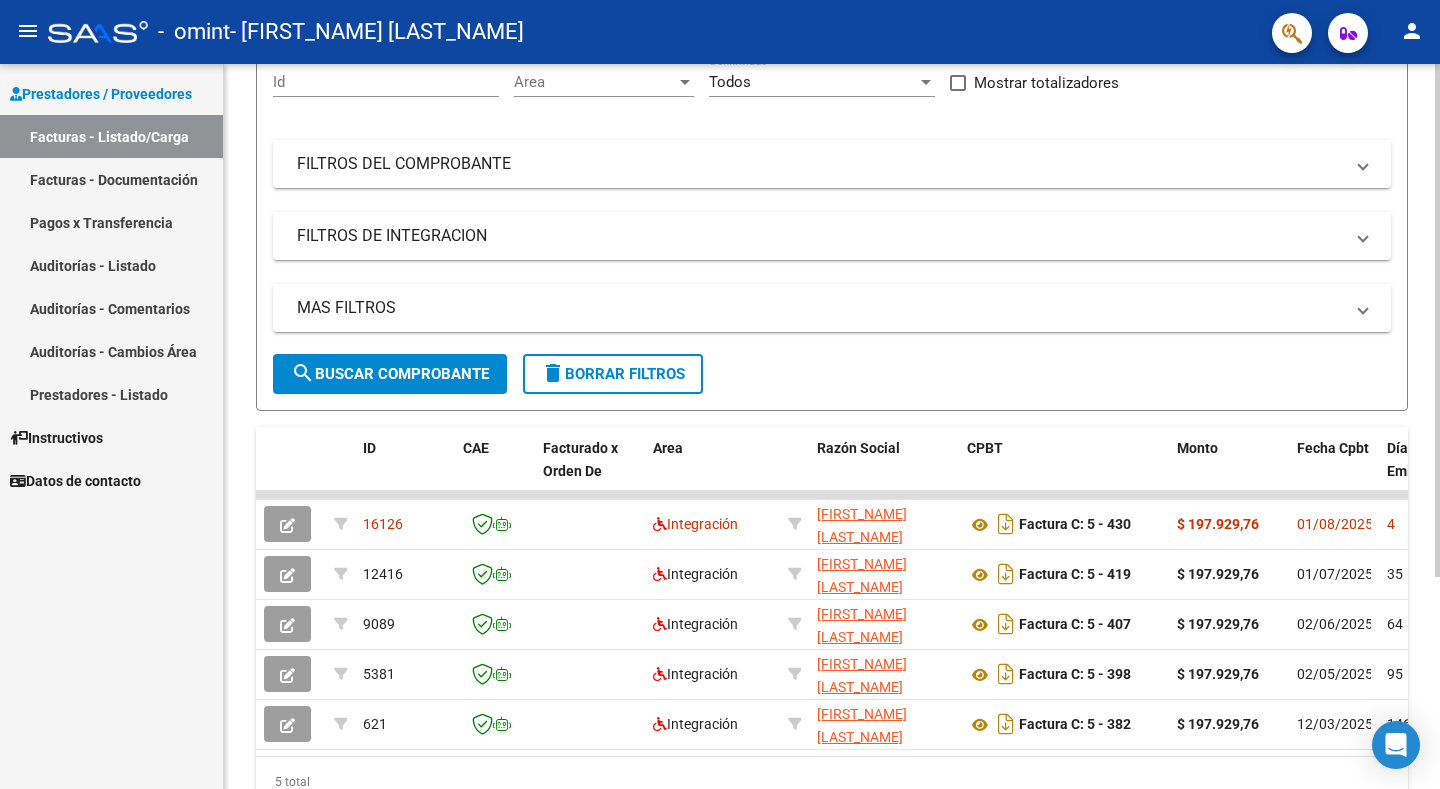 scroll, scrollTop: 299, scrollLeft: 0, axis: vertical 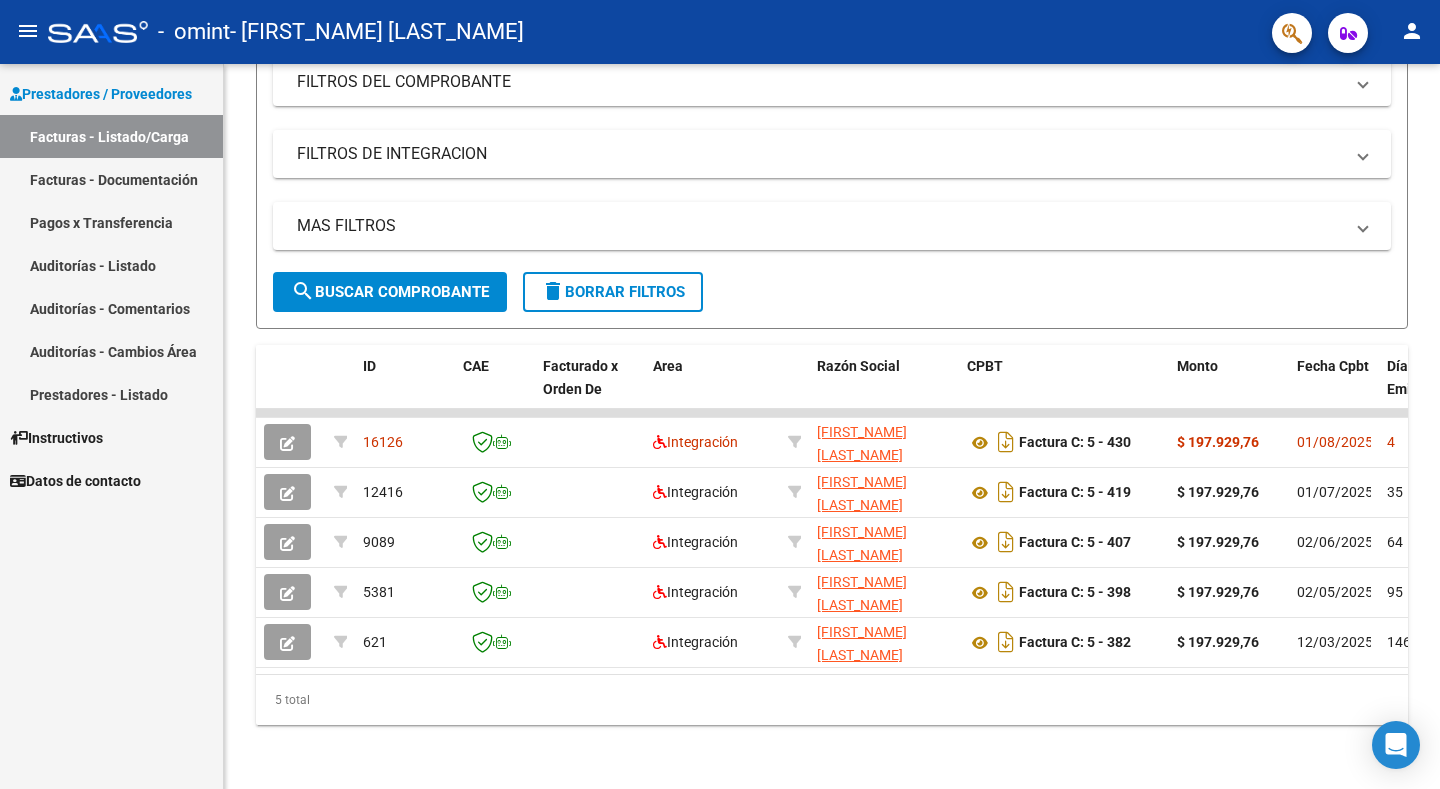 click on "person" 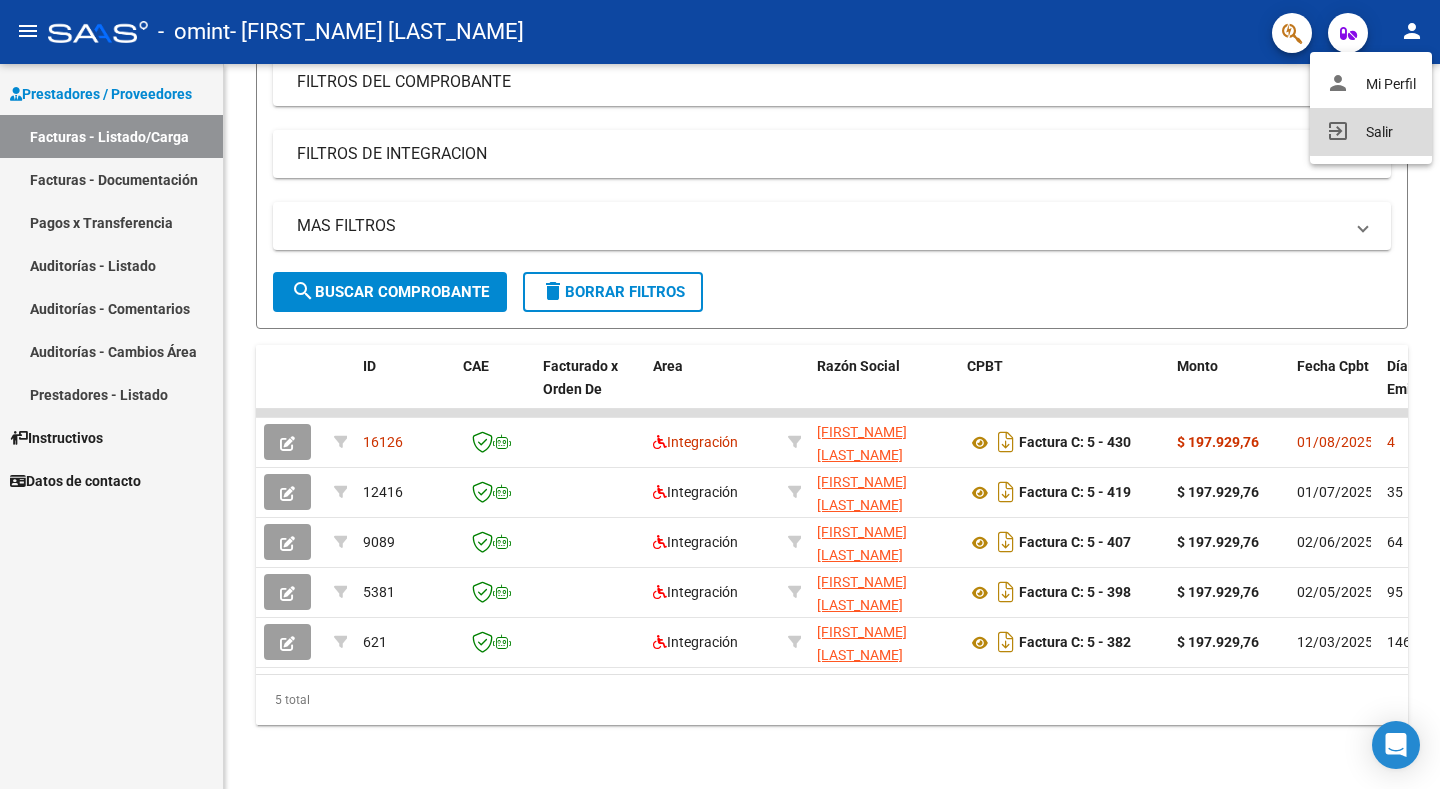 click on "exit_to_app  Salir" at bounding box center [1371, 132] 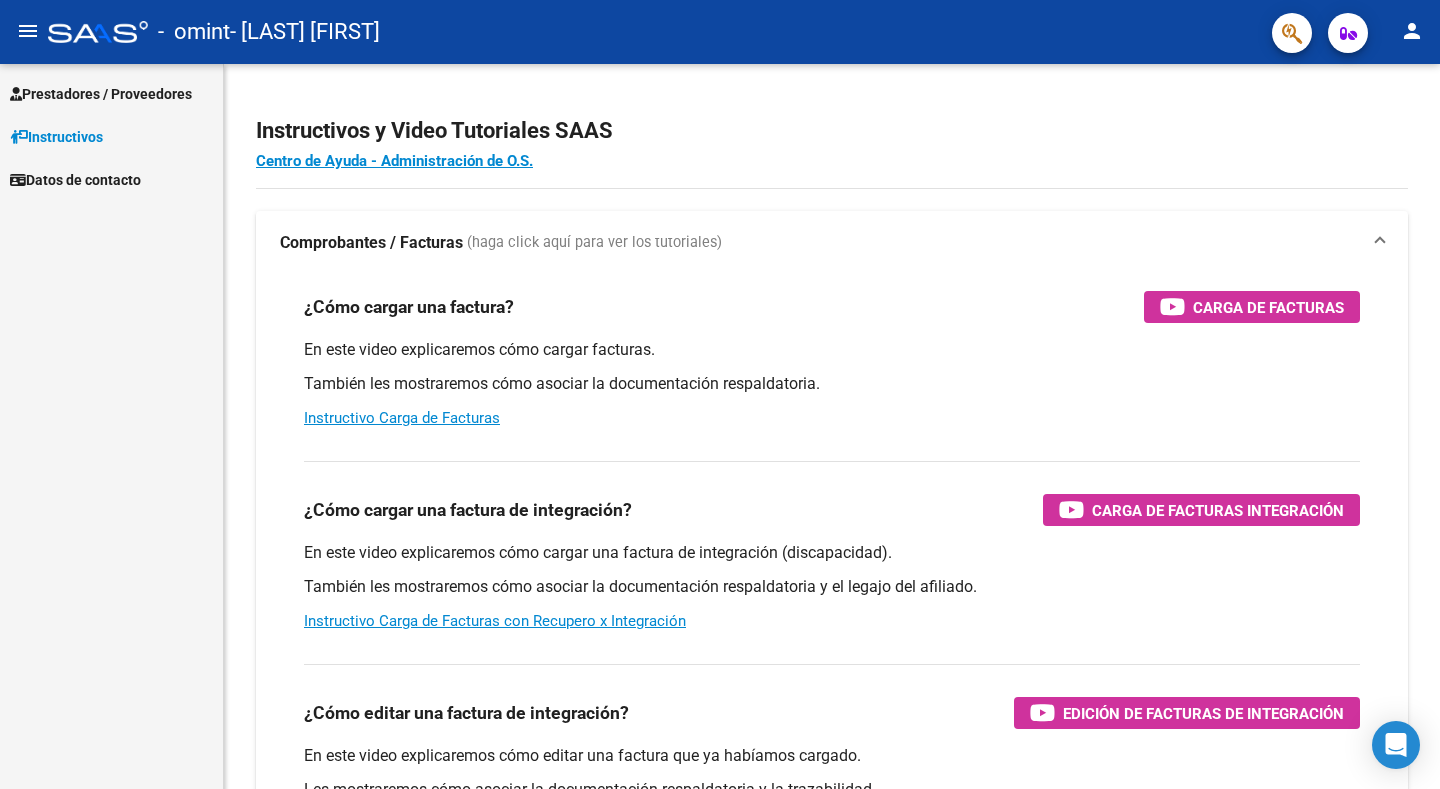 scroll, scrollTop: 0, scrollLeft: 0, axis: both 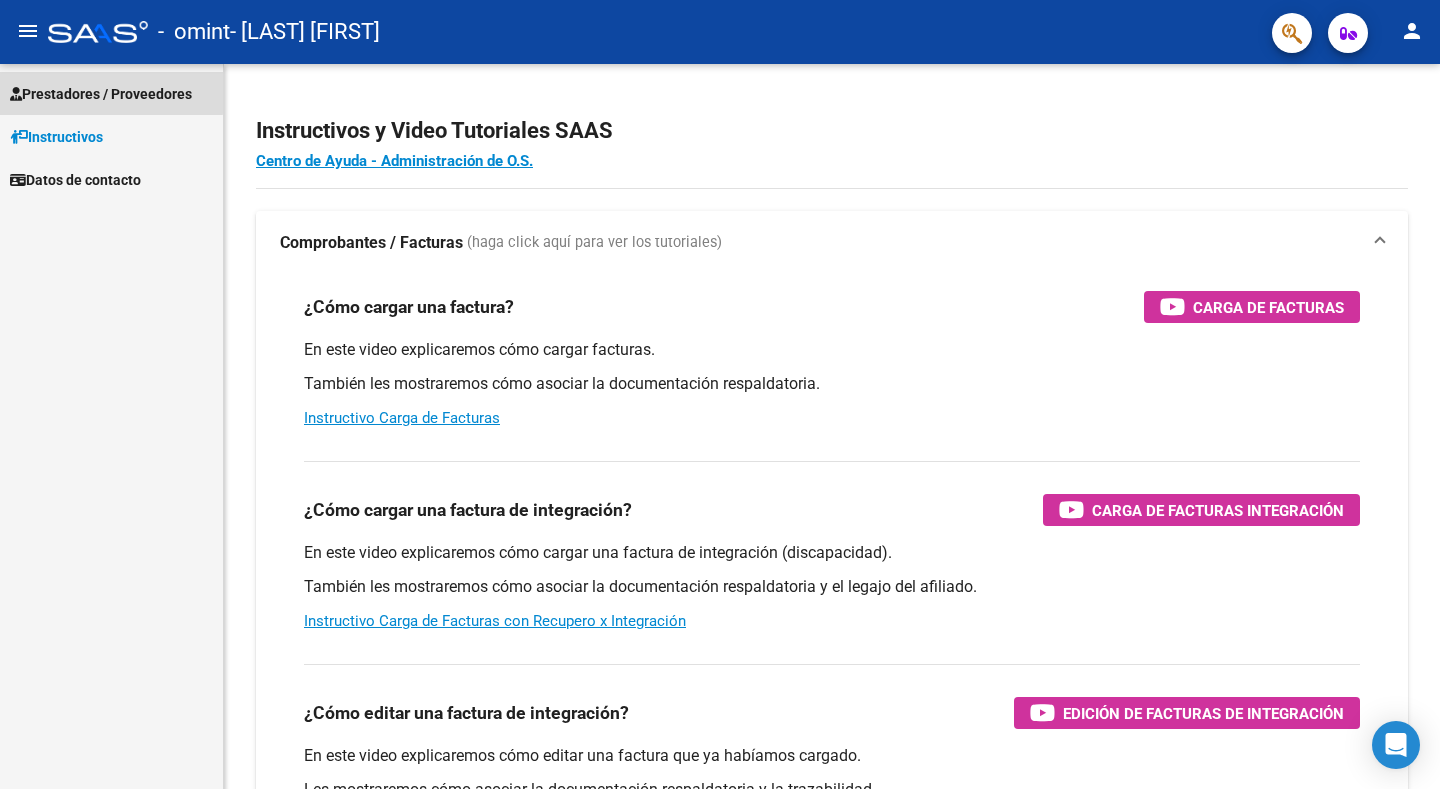 click on "Prestadores / Proveedores" at bounding box center [101, 94] 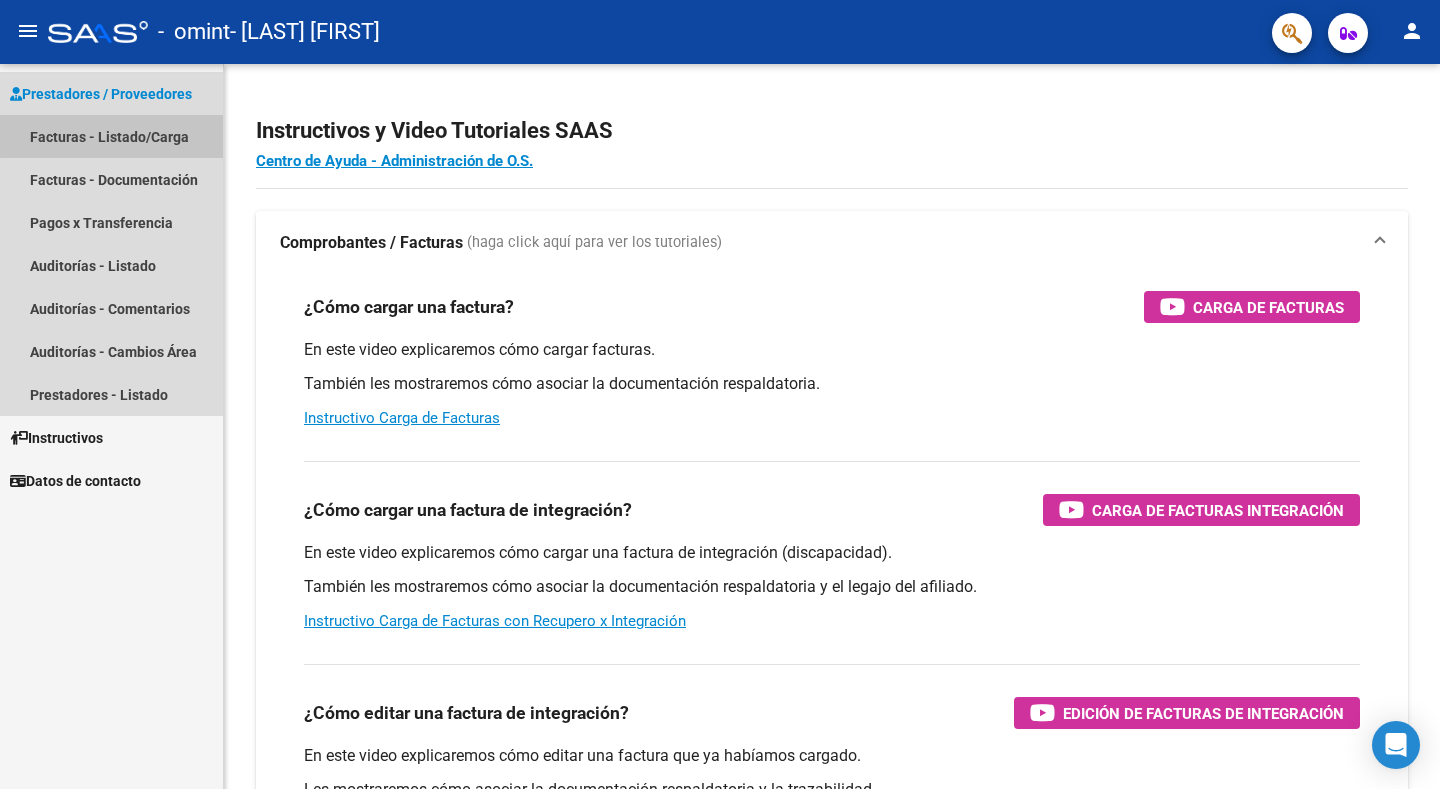 click on "Facturas - Listado/Carga" at bounding box center [111, 136] 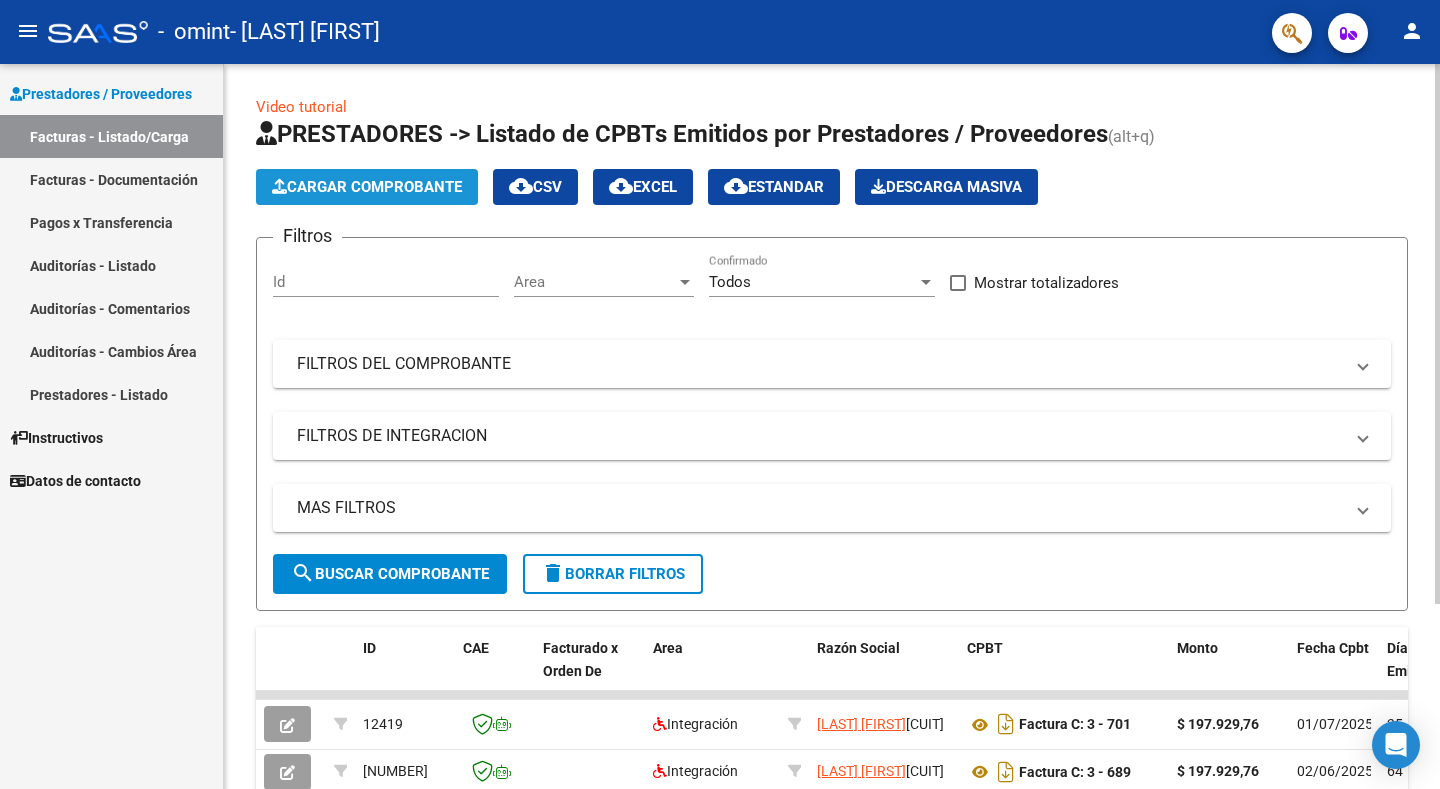 click on "Cargar Comprobante" 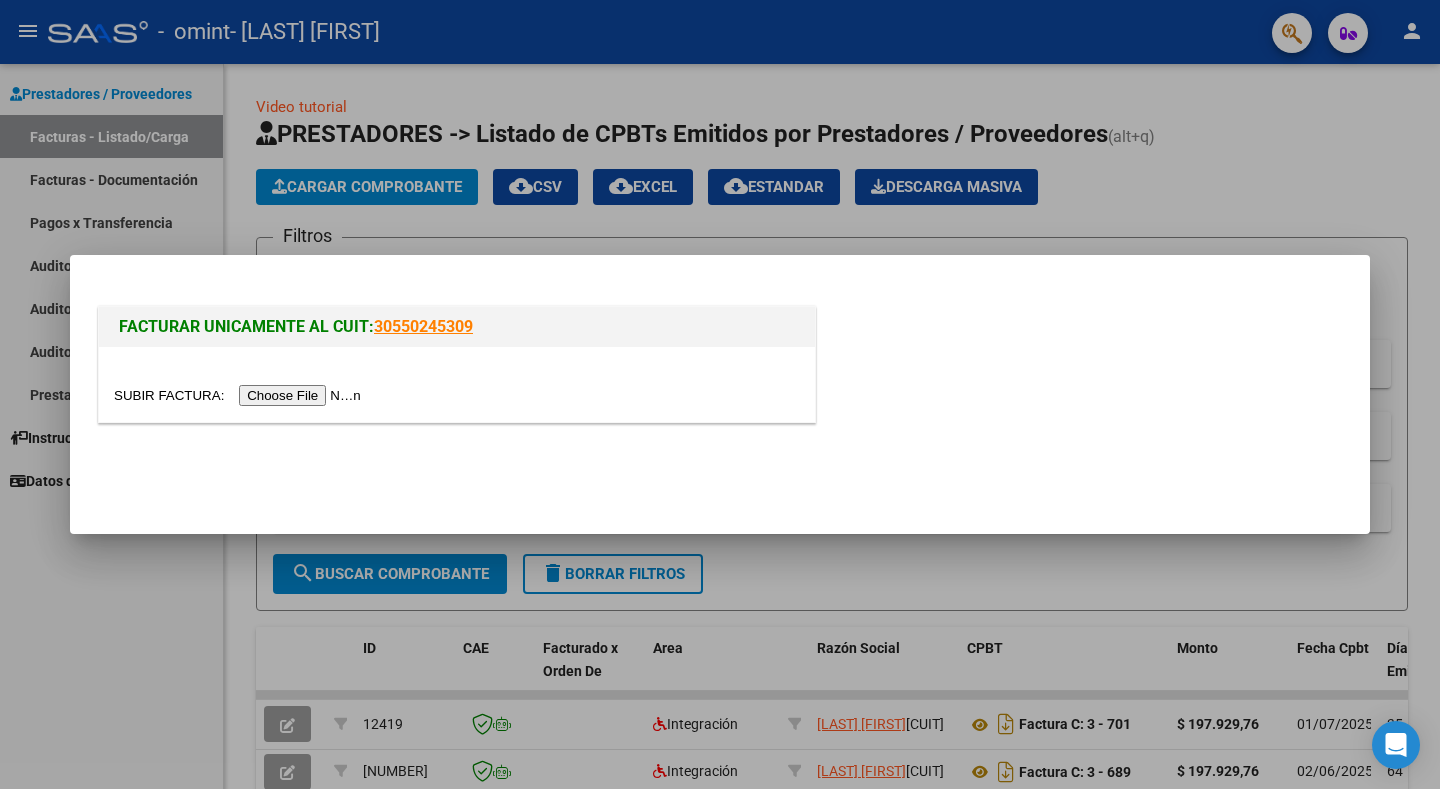 click at bounding box center (240, 395) 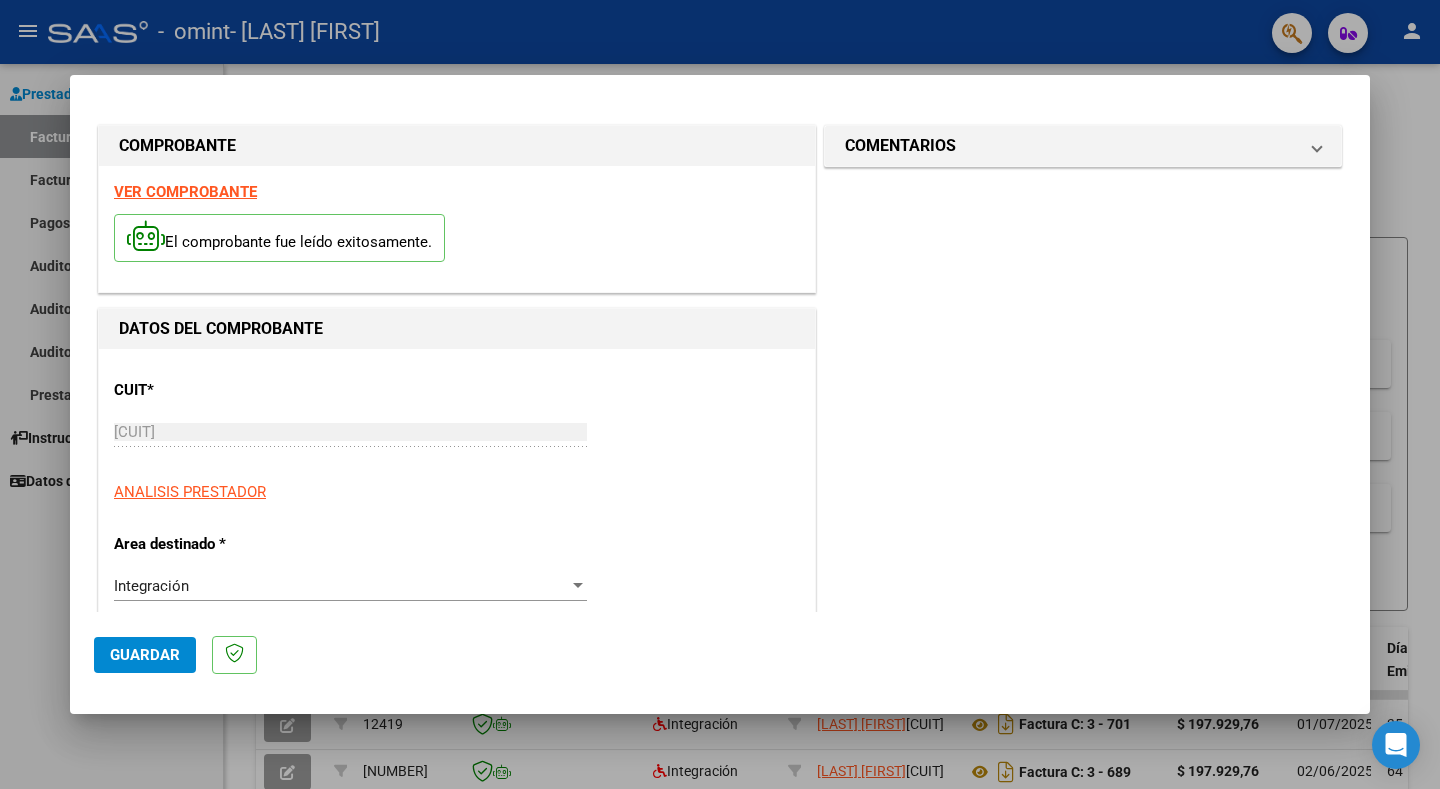 scroll, scrollTop: 100, scrollLeft: 0, axis: vertical 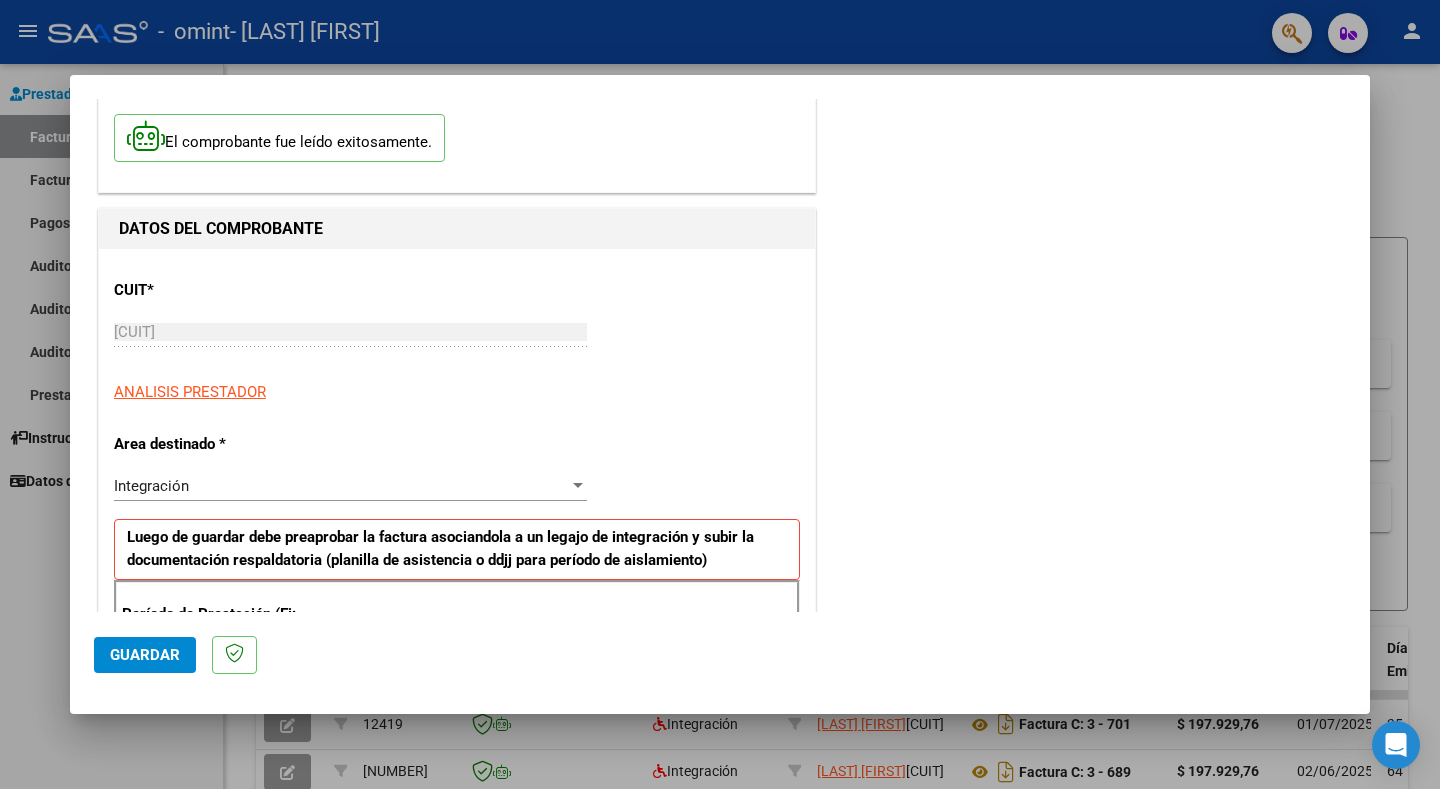 click at bounding box center [578, 485] 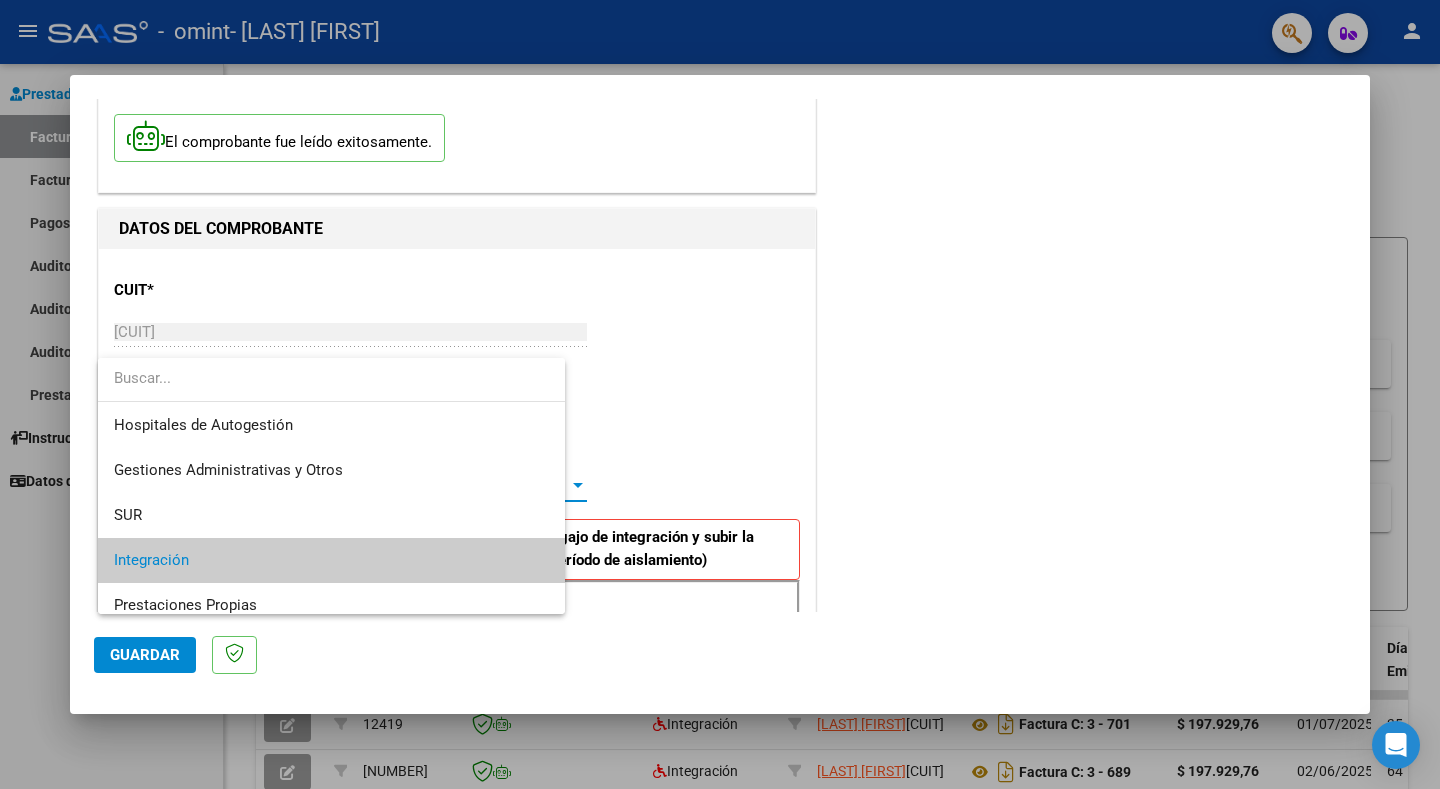 scroll, scrollTop: 74, scrollLeft: 0, axis: vertical 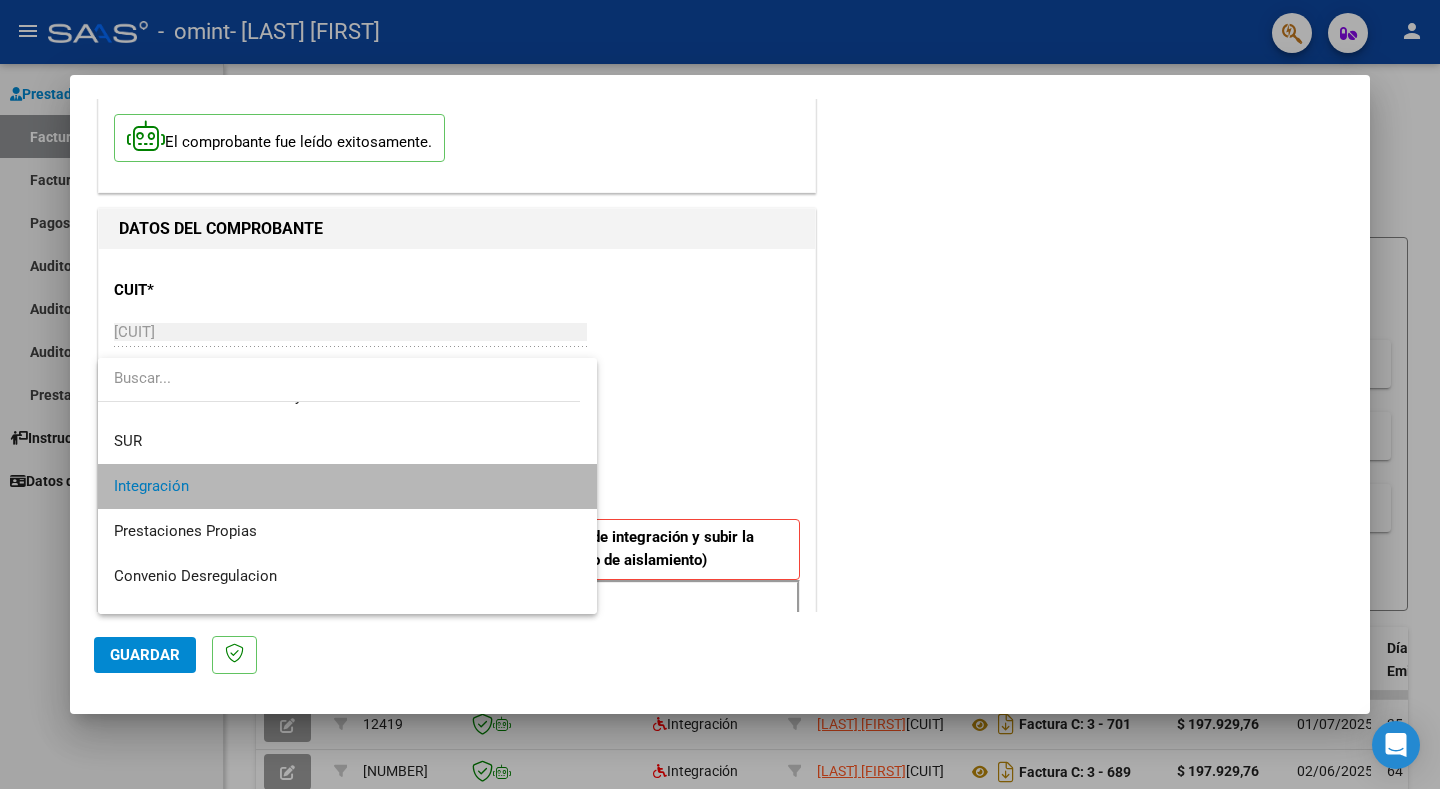 click on "Integración" at bounding box center [347, 486] 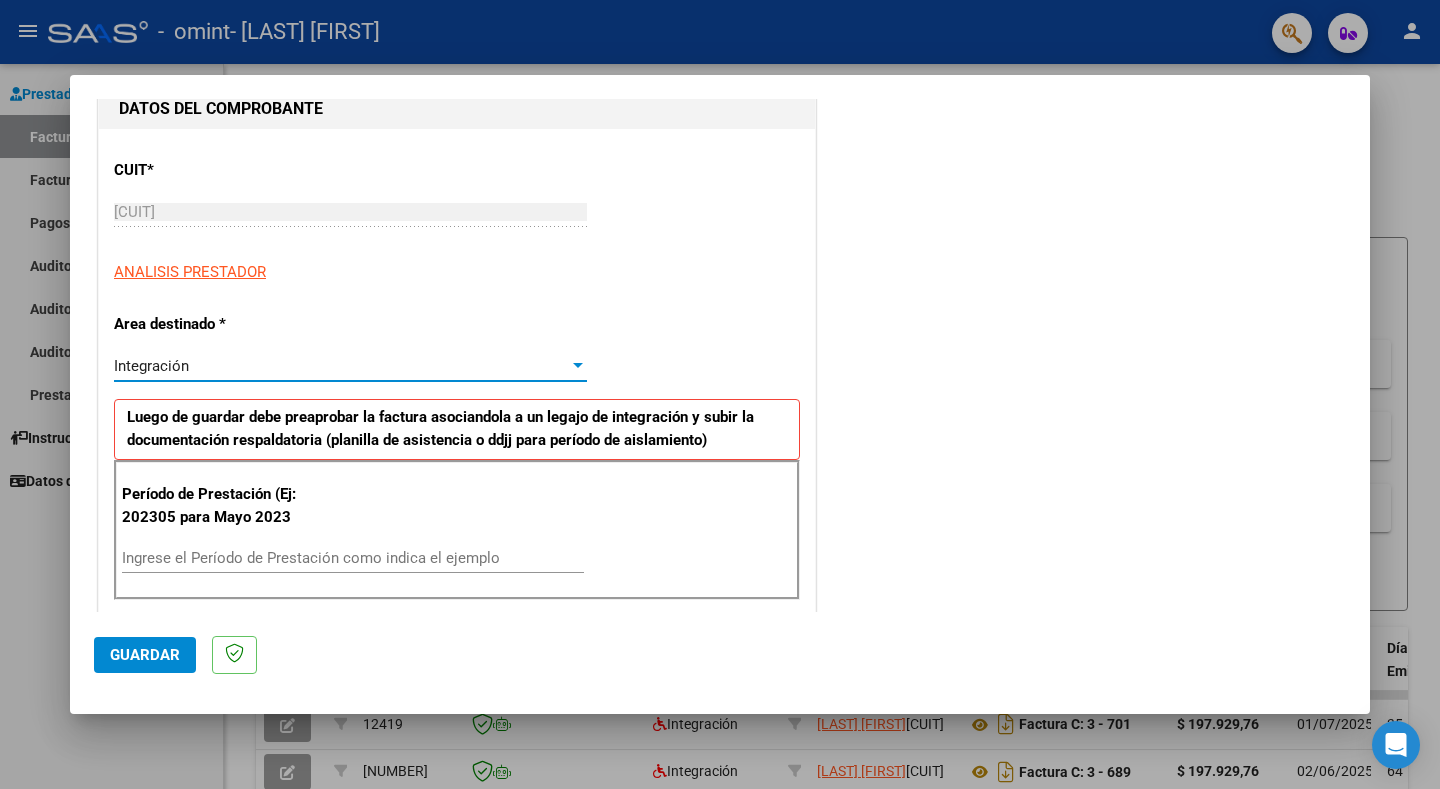 scroll, scrollTop: 284, scrollLeft: 0, axis: vertical 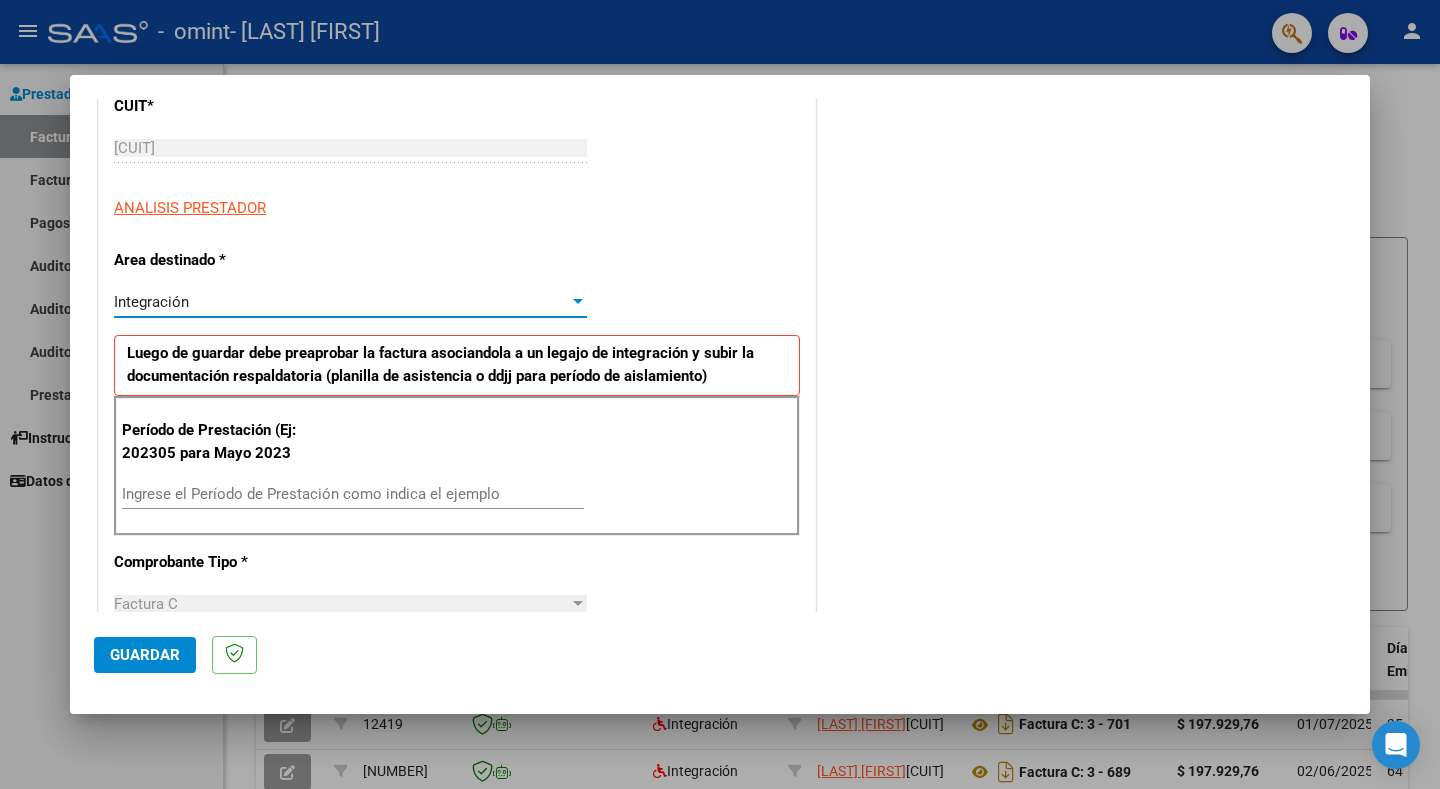 click on "Ingrese el Período de Prestación como indica el ejemplo" at bounding box center (353, 494) 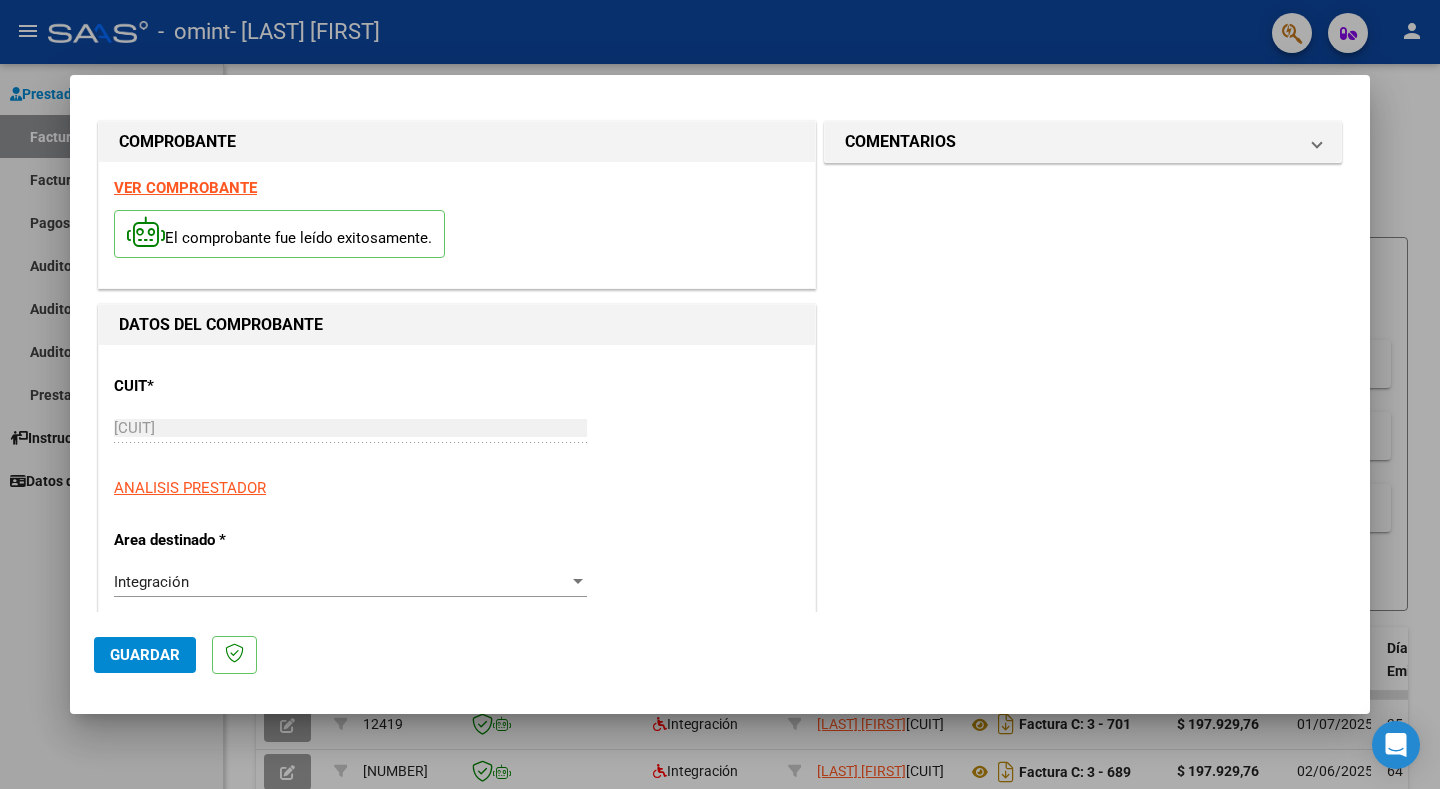scroll, scrollTop: 0, scrollLeft: 0, axis: both 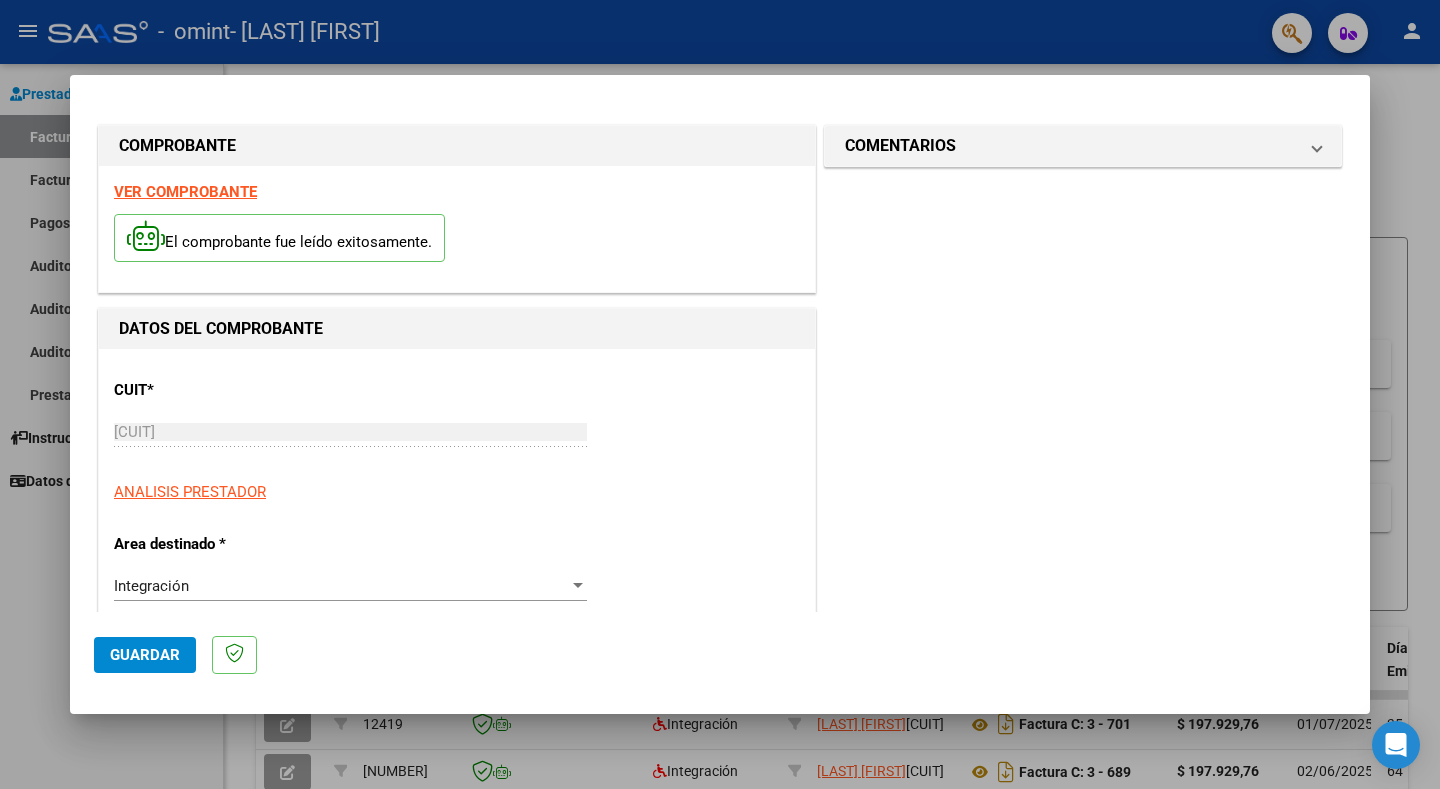 type on "202507" 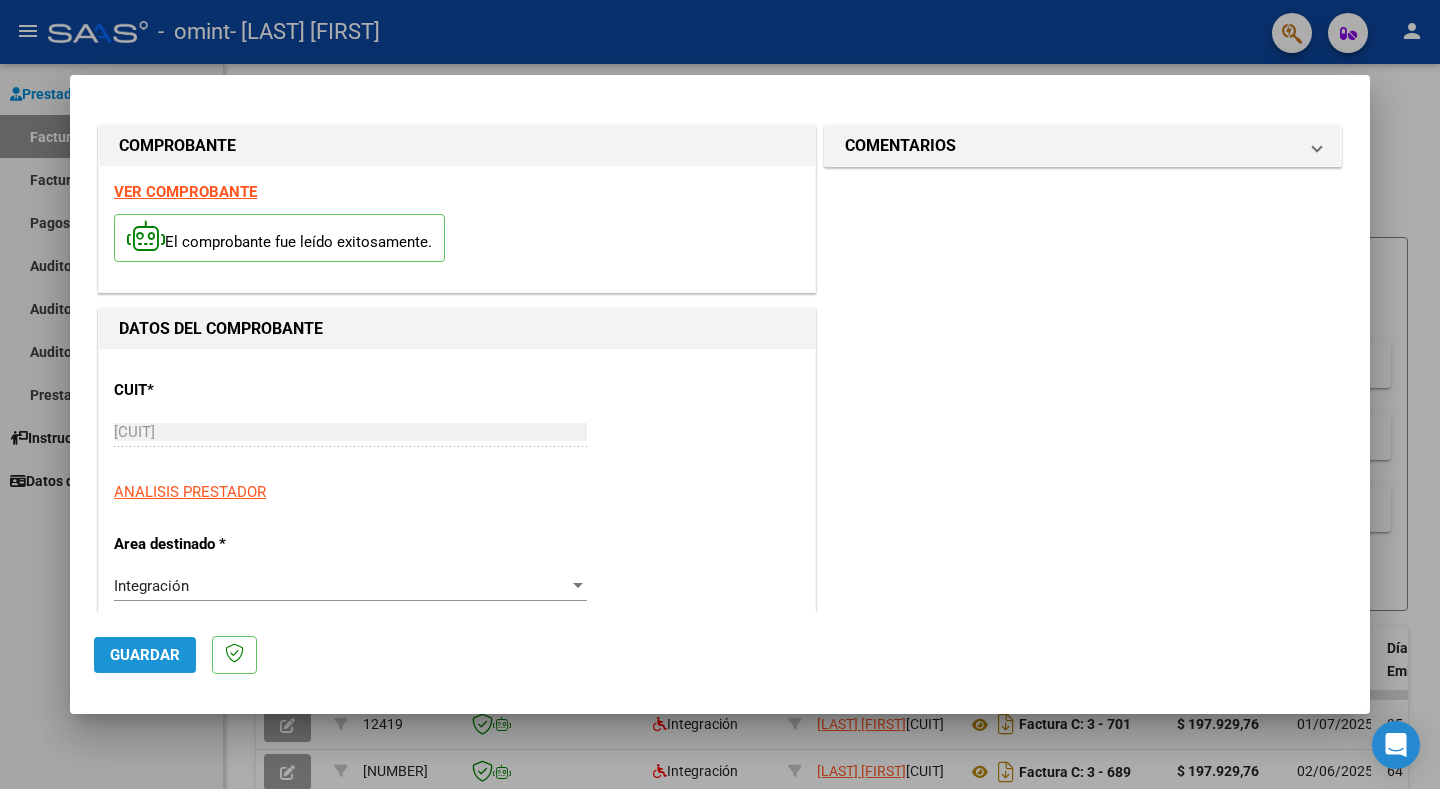 click on "Guardar" 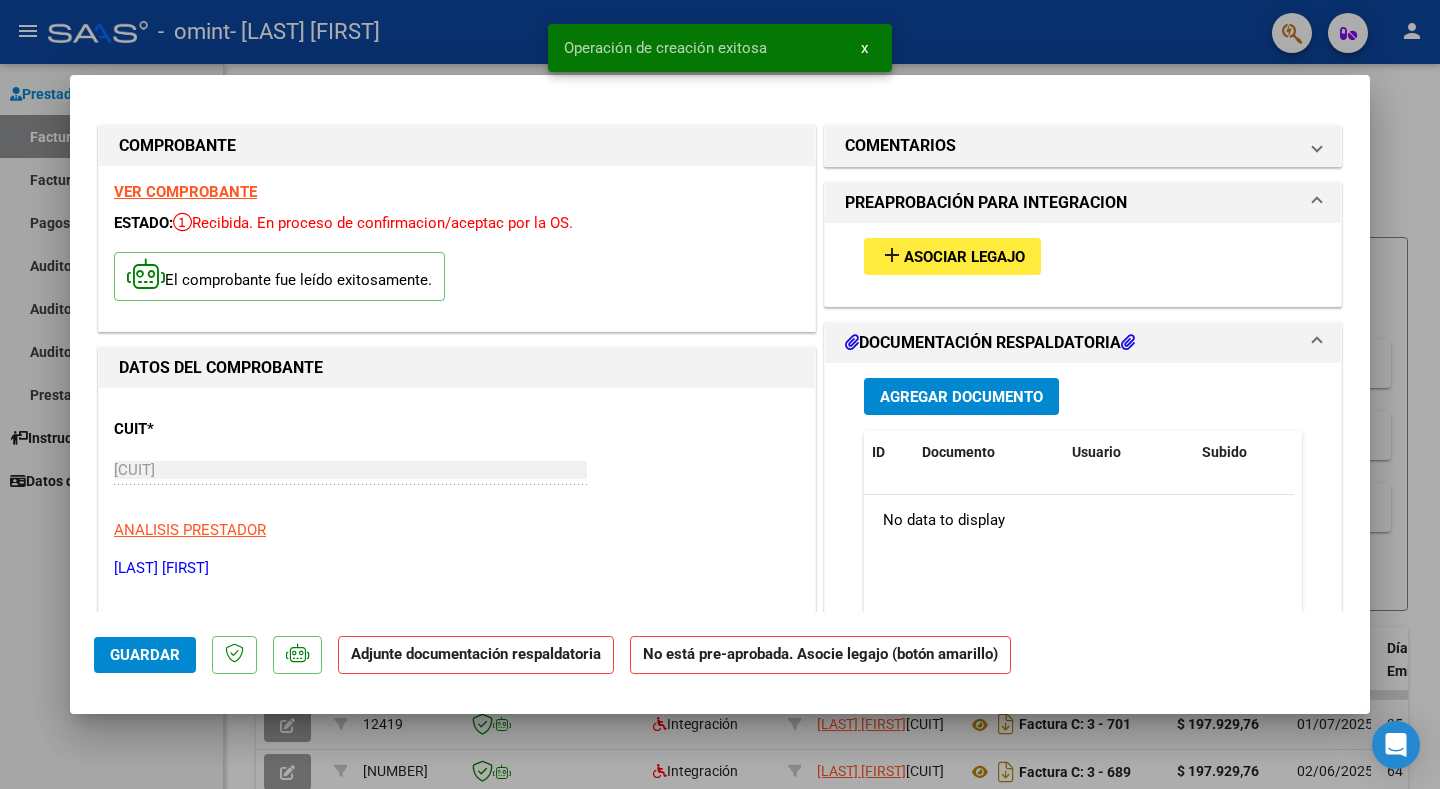 click on "Agregar Documento" at bounding box center (961, 397) 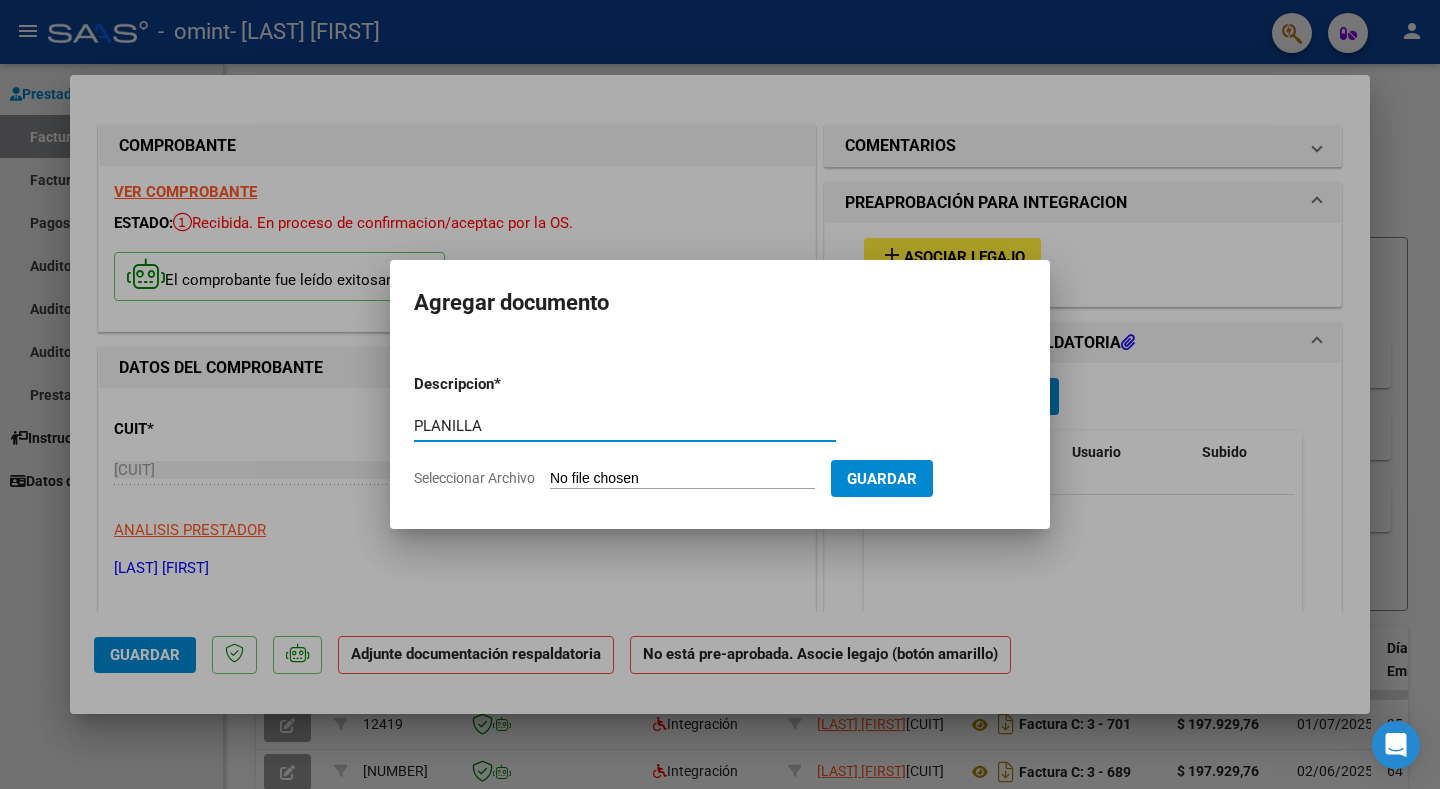 type on "PLANILLA" 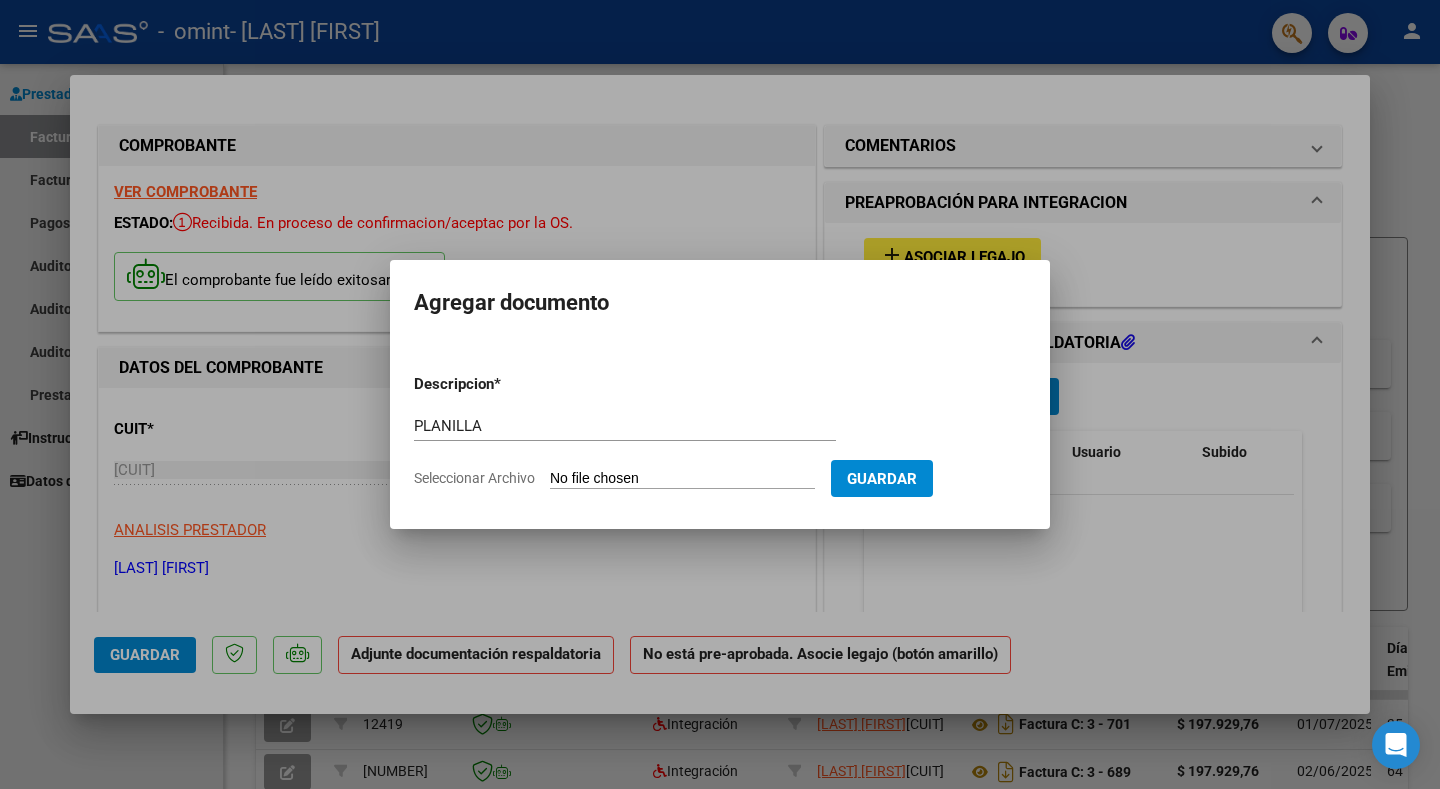 click on "Seleccionar Archivo" at bounding box center (682, 479) 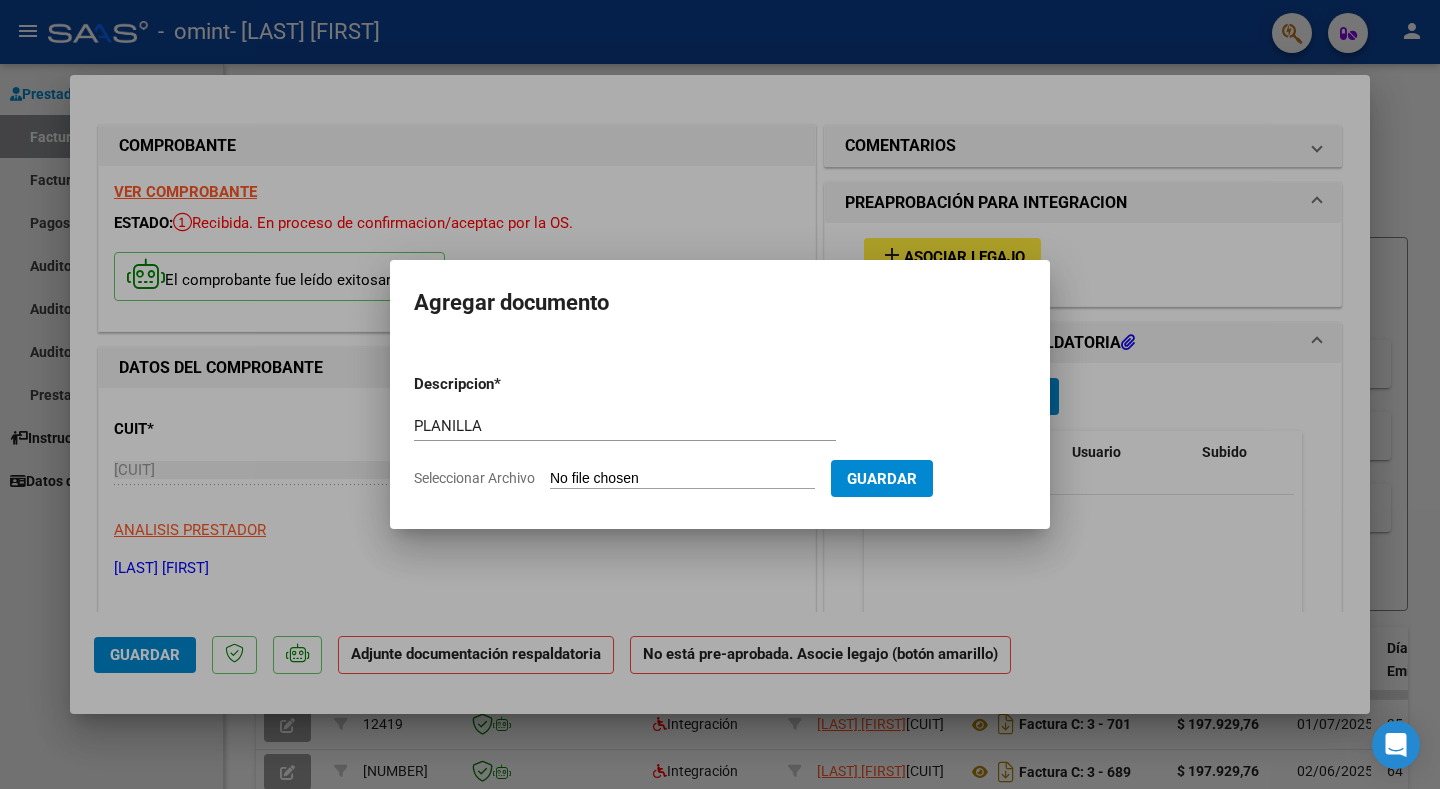 type on "C:\fakepath\07 - Planilla [LAST_NAME] - JUL 25.pdf" 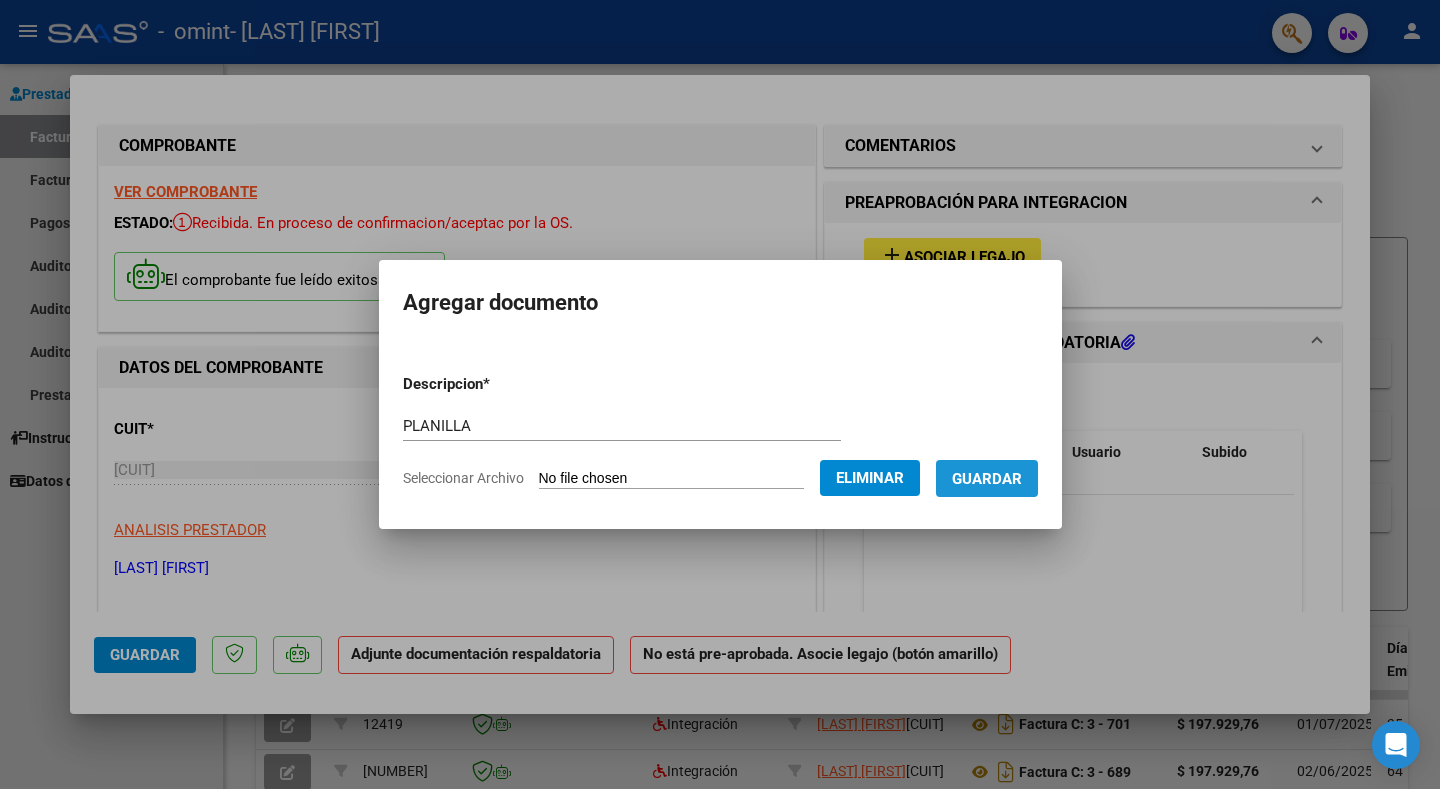 click on "Guardar" at bounding box center (987, 479) 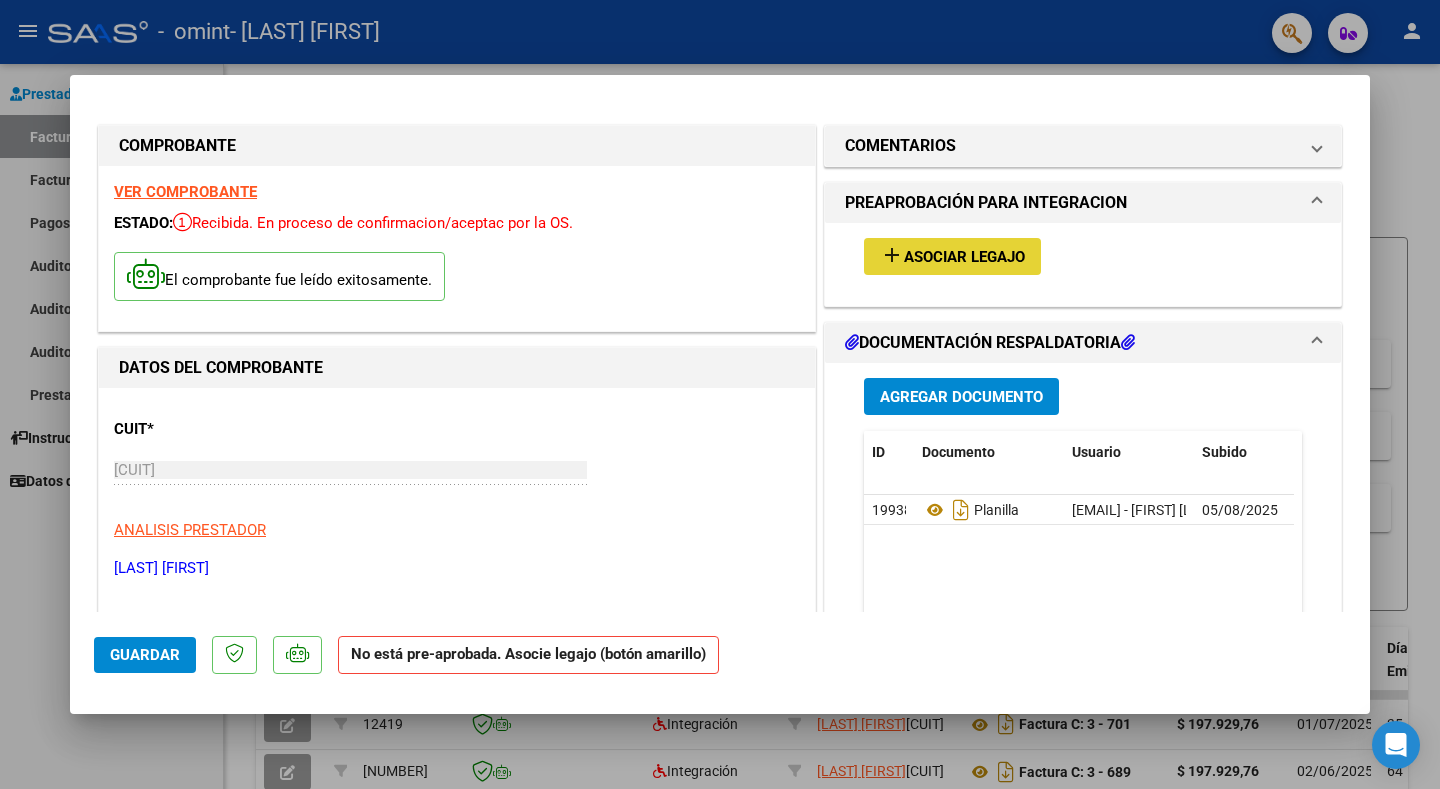 click on "Asociar Legajo" at bounding box center [964, 257] 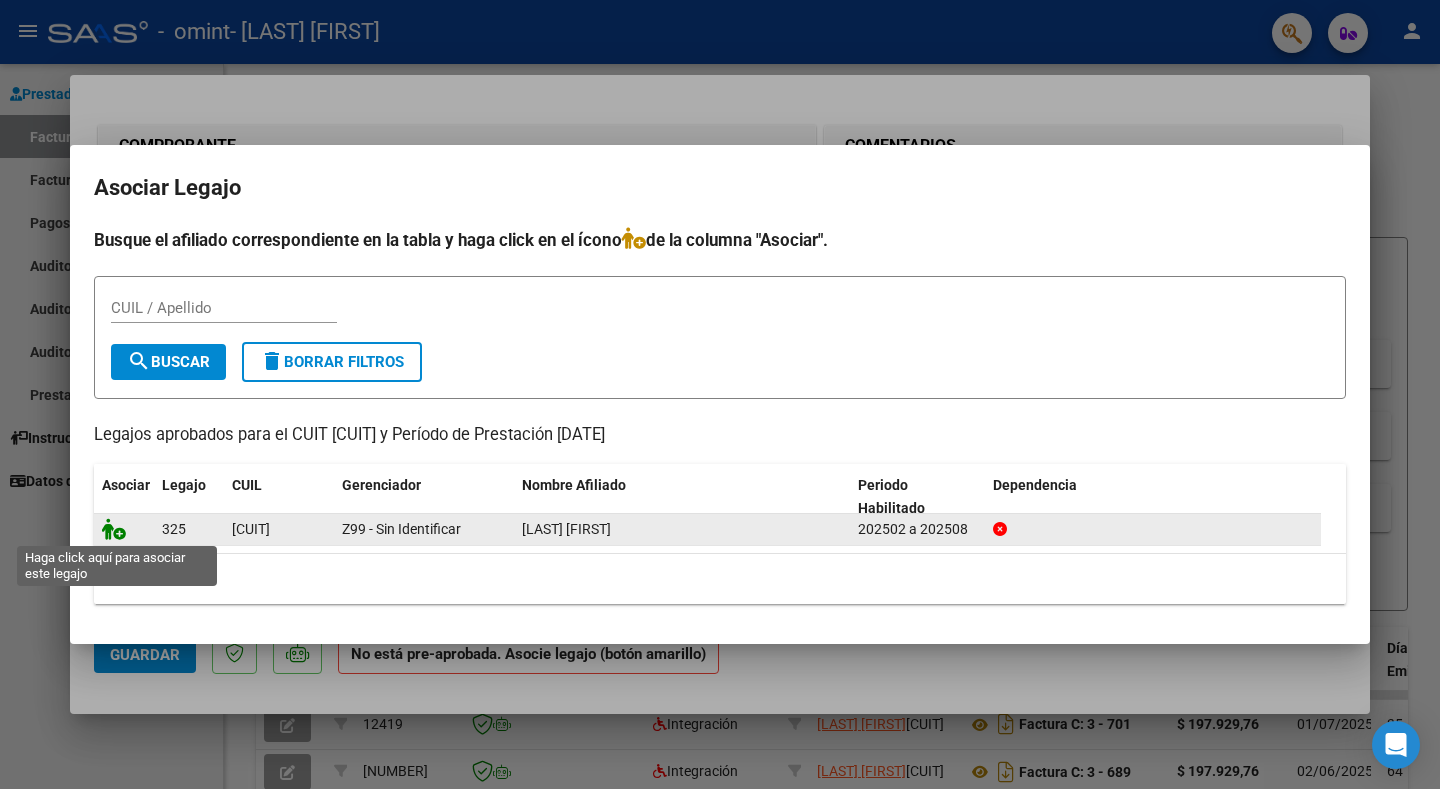 click 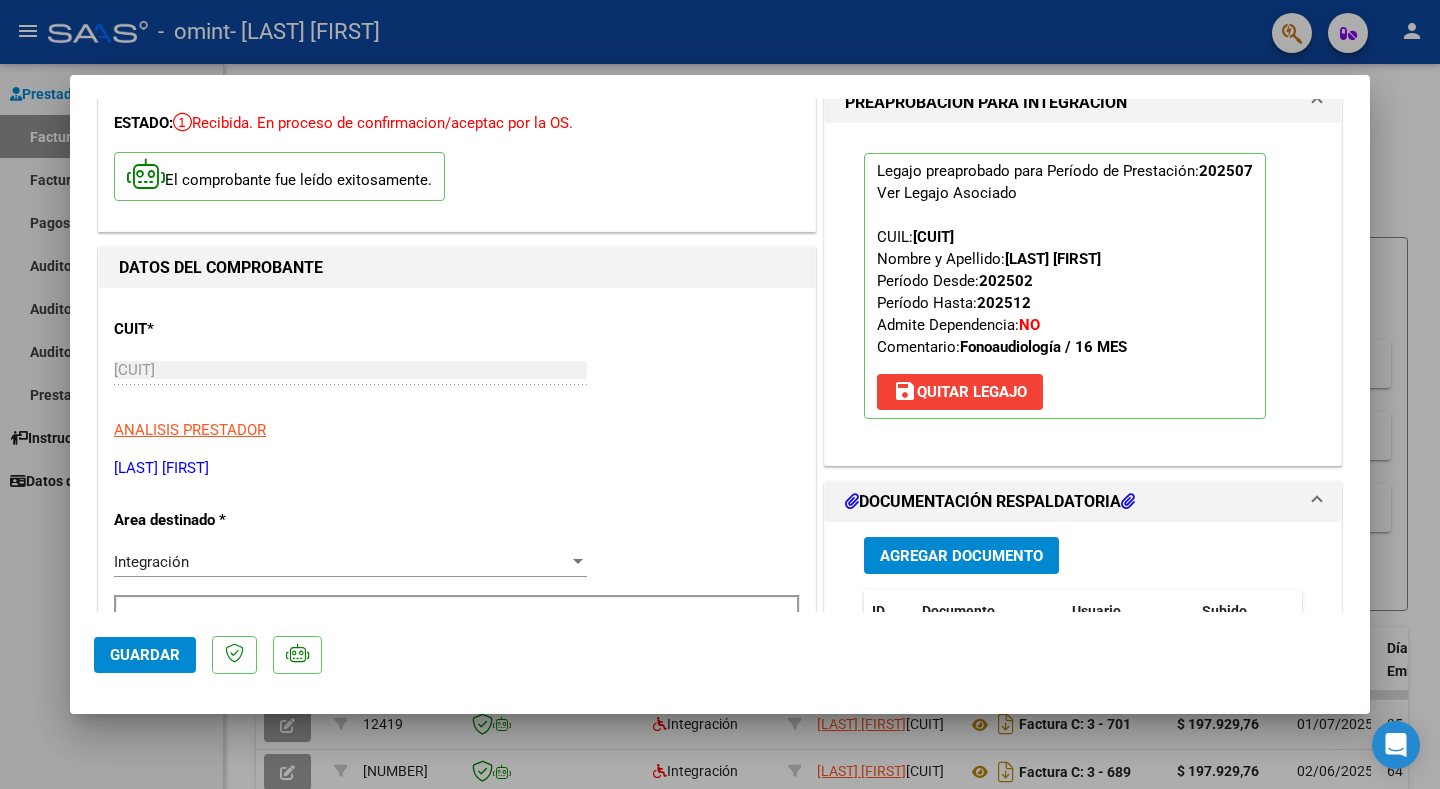 scroll, scrollTop: 600, scrollLeft: 0, axis: vertical 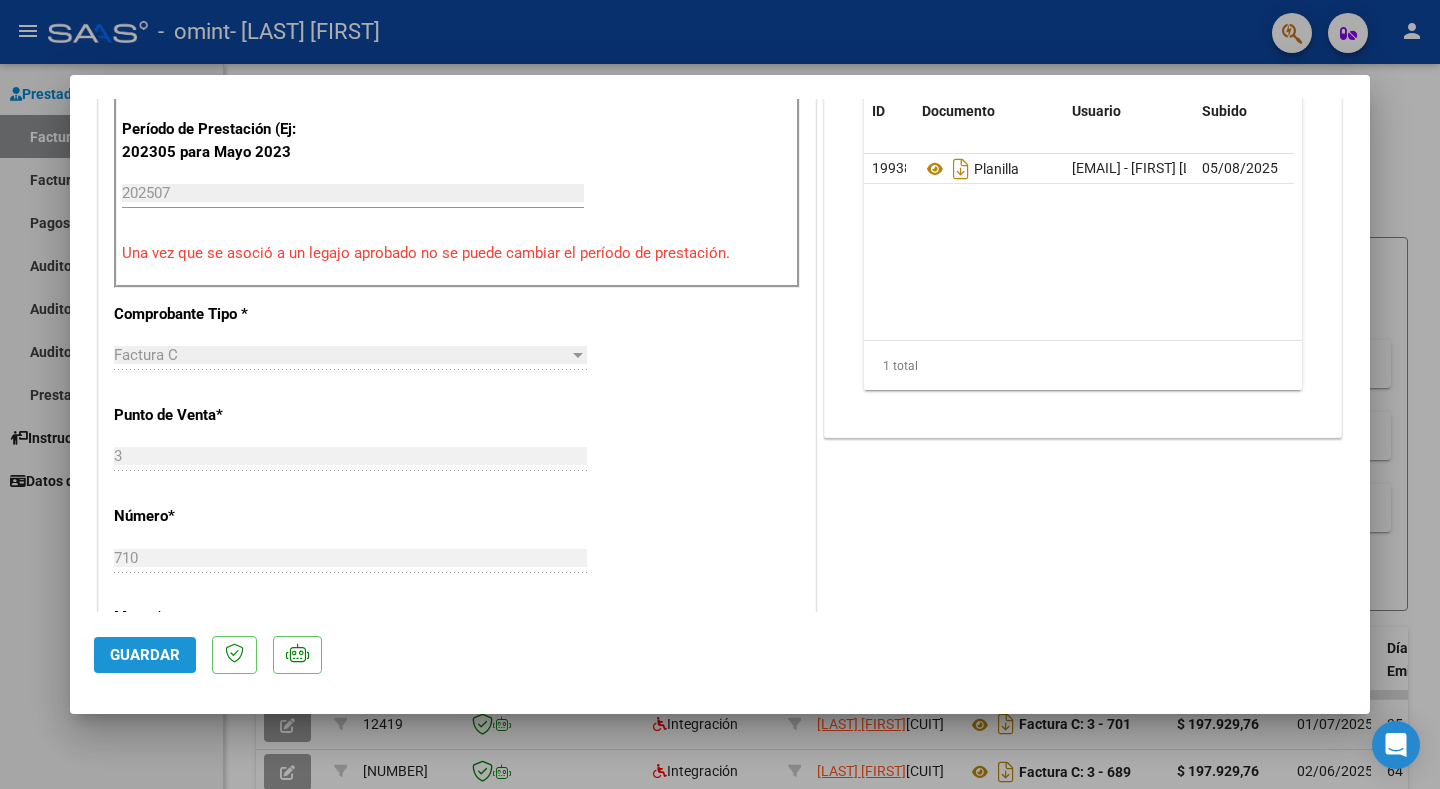 click on "Guardar" 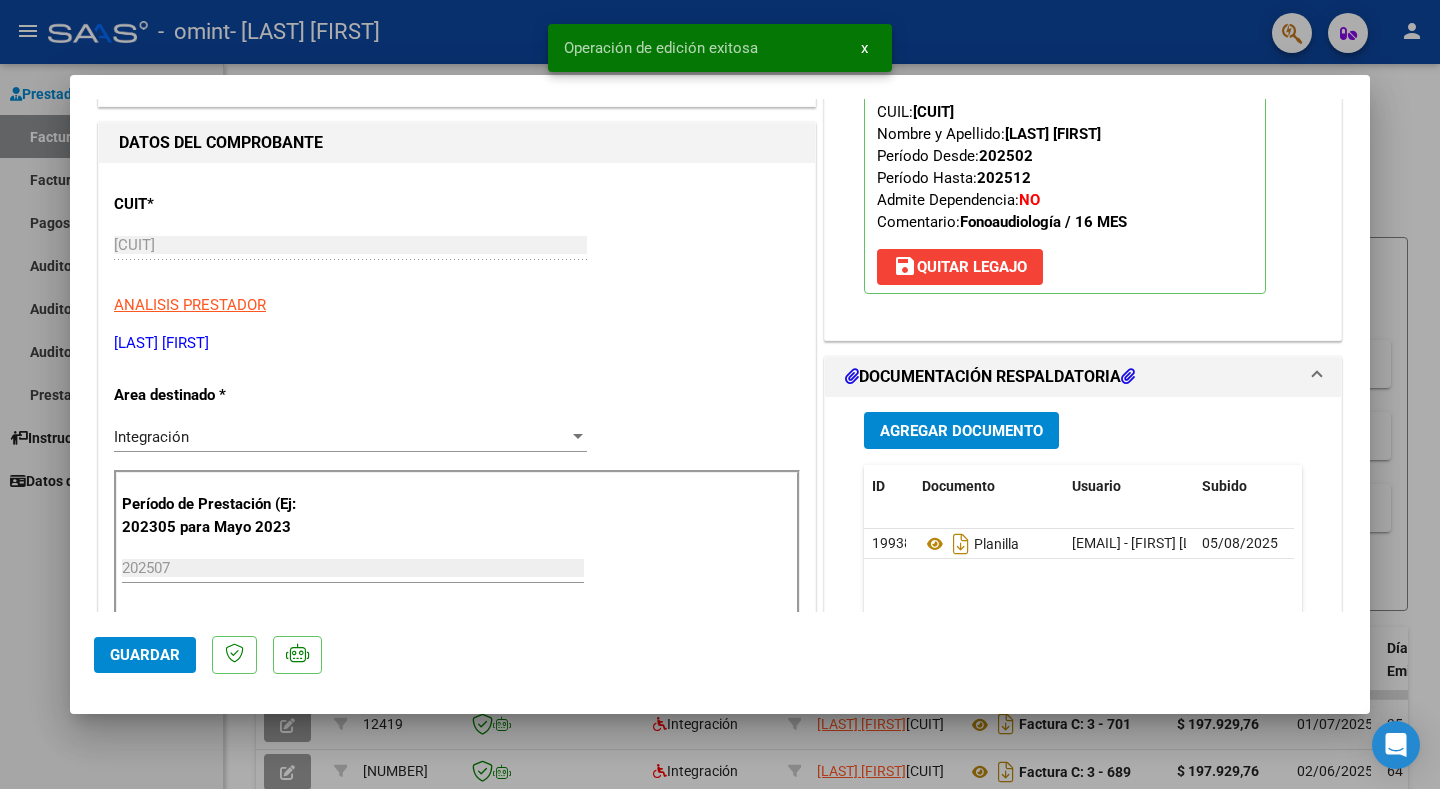scroll, scrollTop: 0, scrollLeft: 0, axis: both 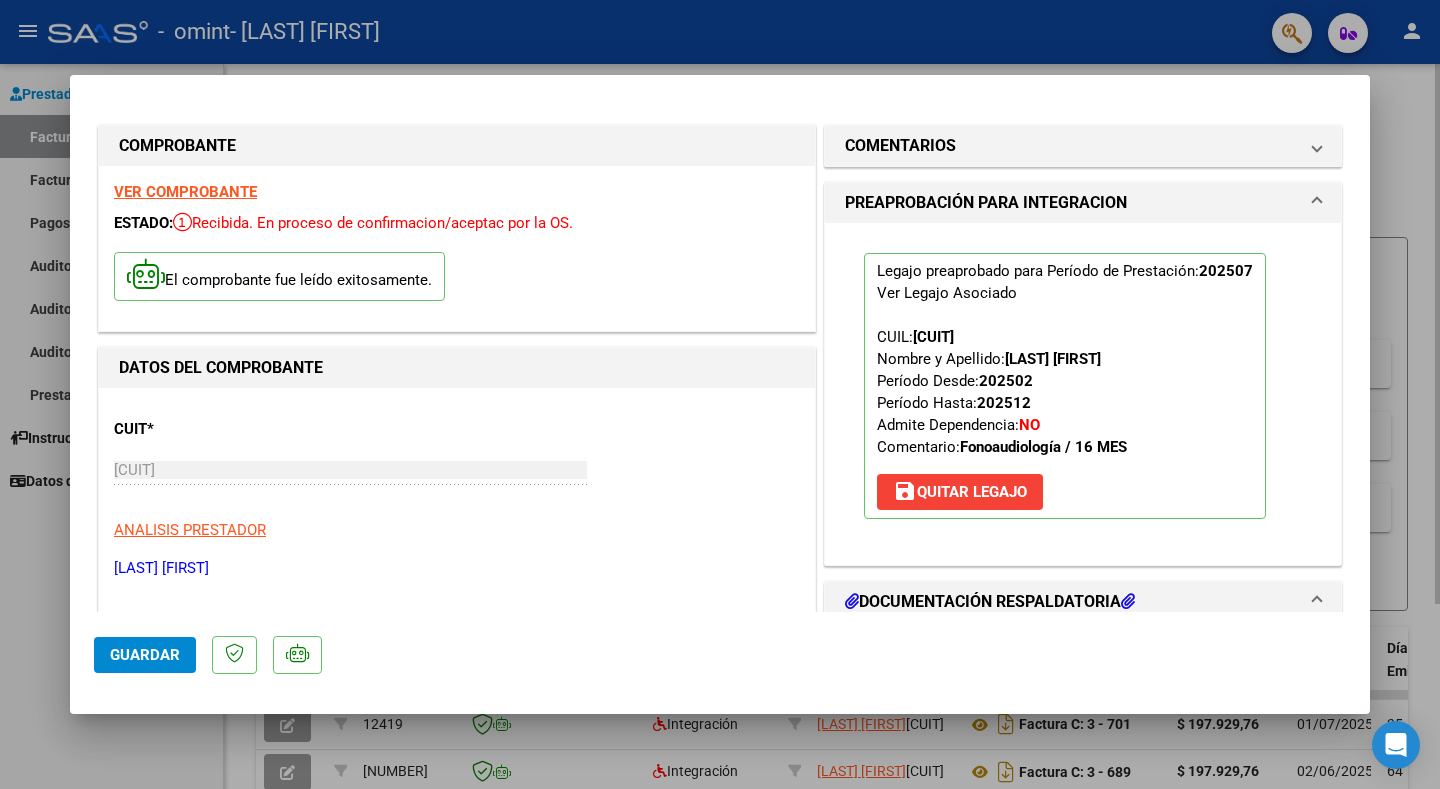 drag, startPoint x: 1407, startPoint y: 94, endPoint x: 1422, endPoint y: 73, distance: 25.806976 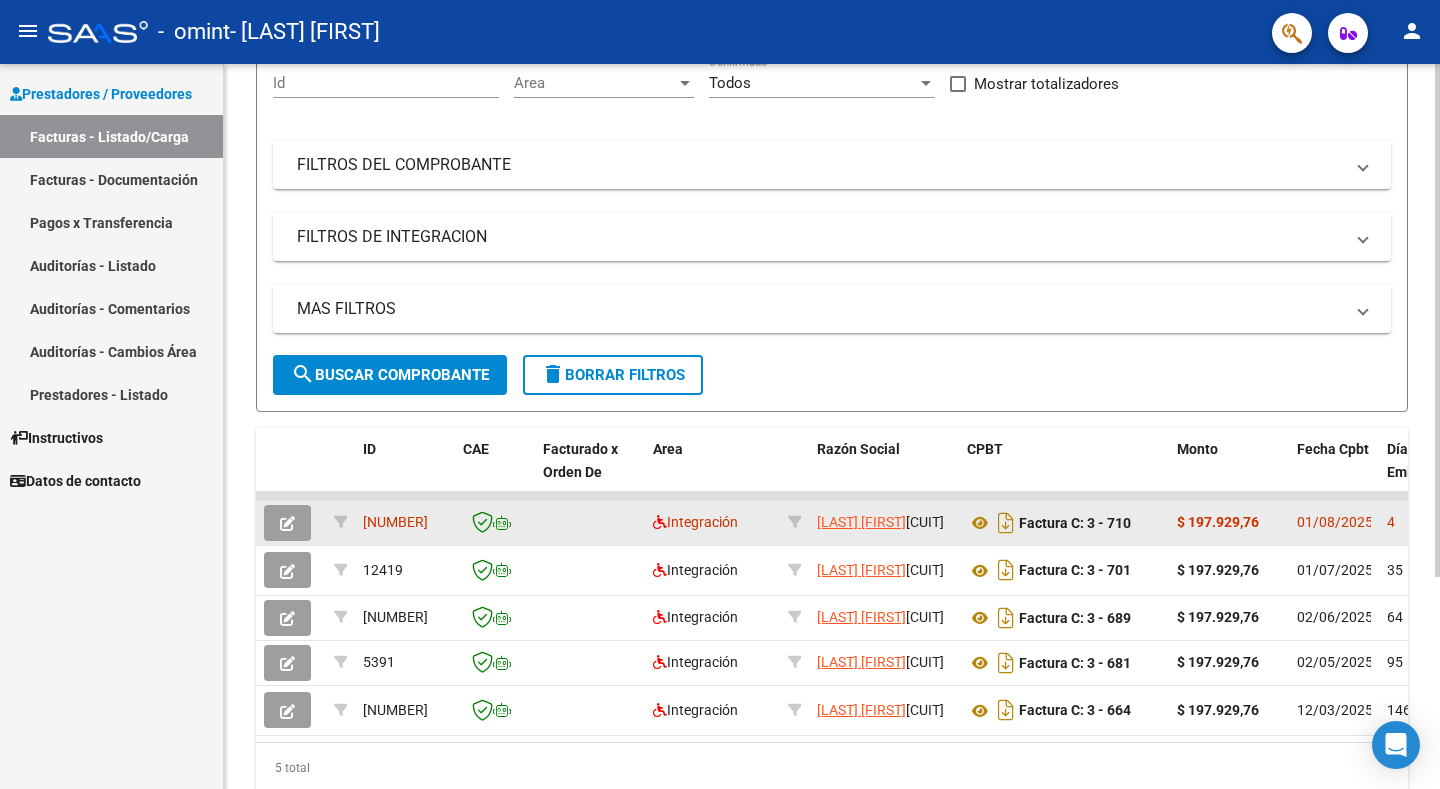 scroll, scrollTop: 200, scrollLeft: 0, axis: vertical 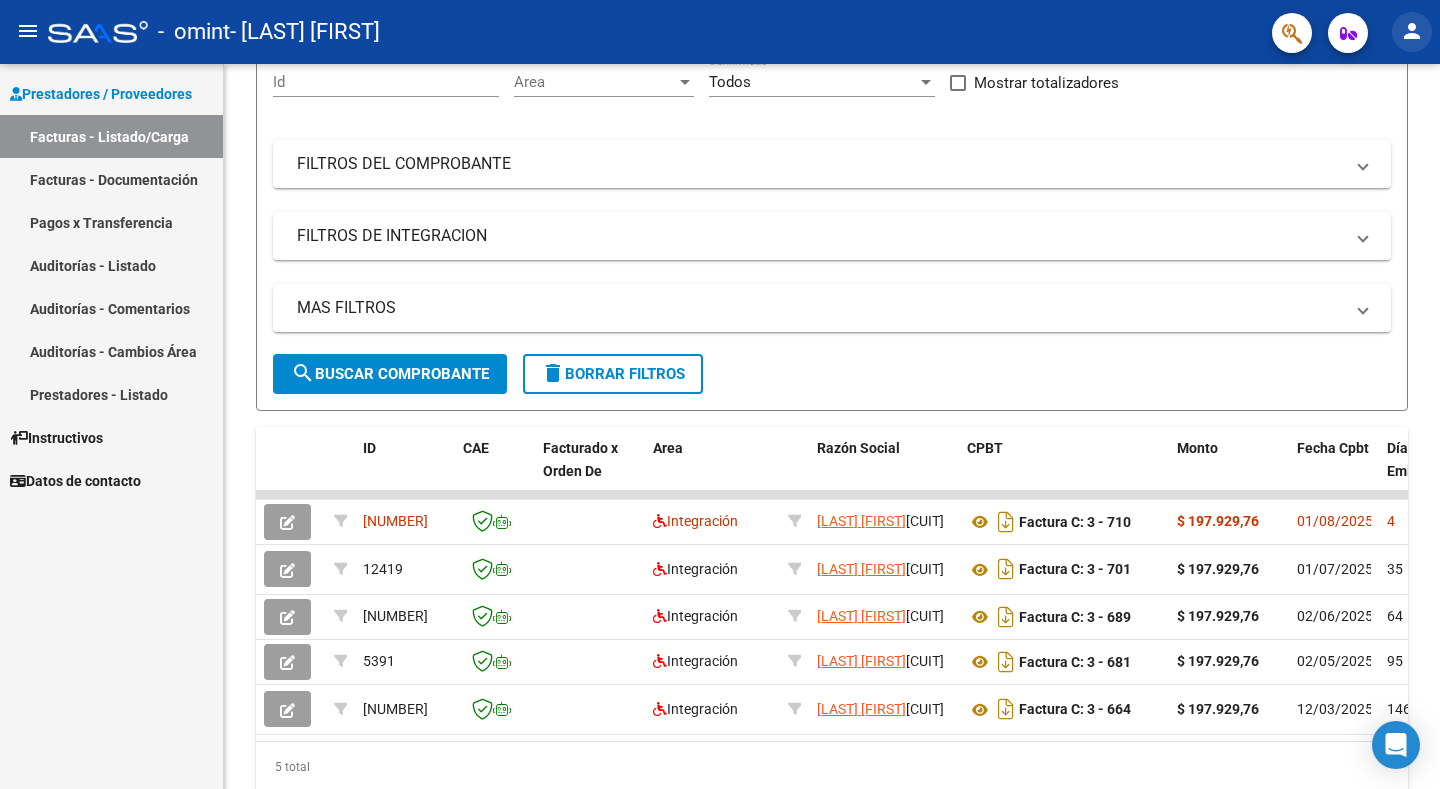 click on "person" 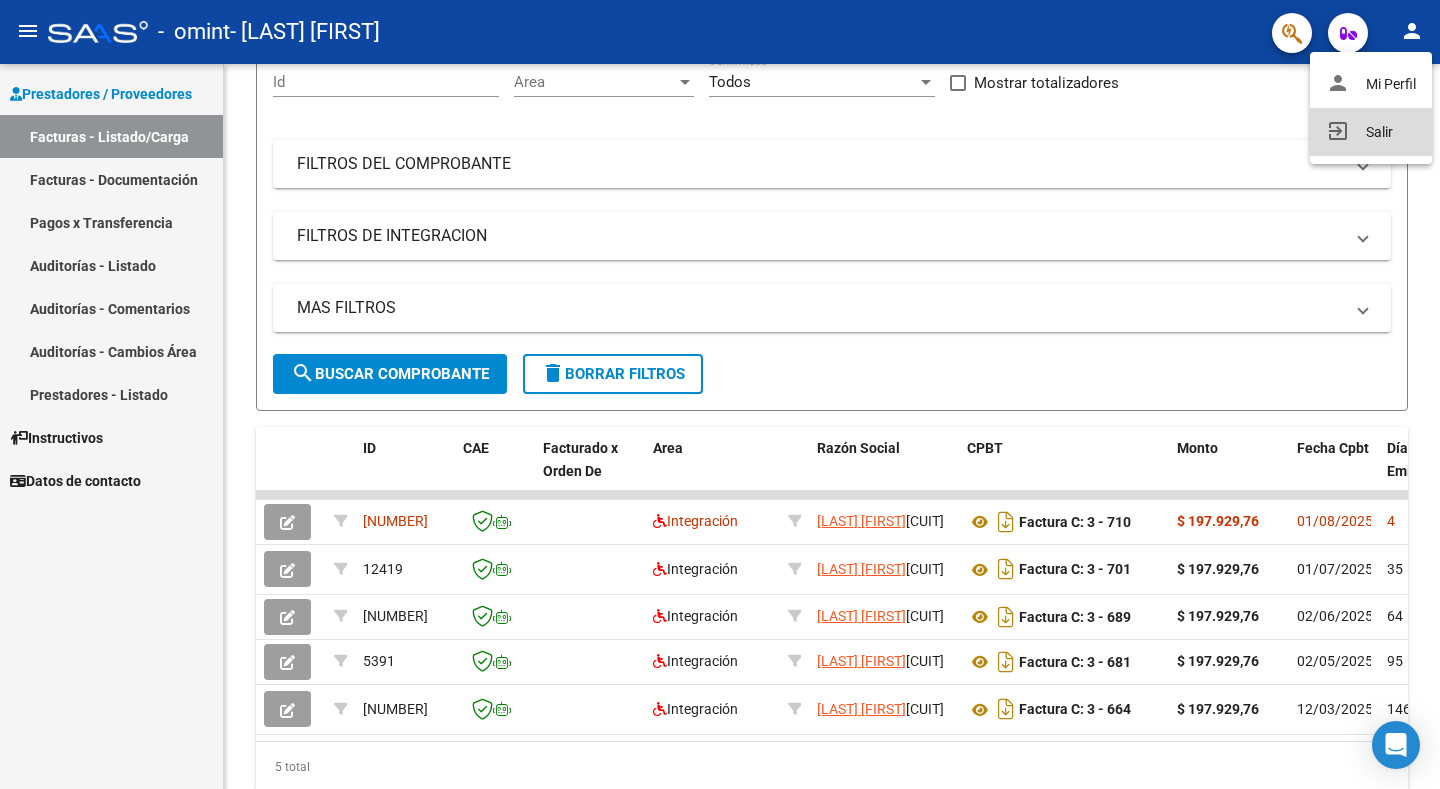 click on "exit_to_app  Salir" at bounding box center [1371, 132] 